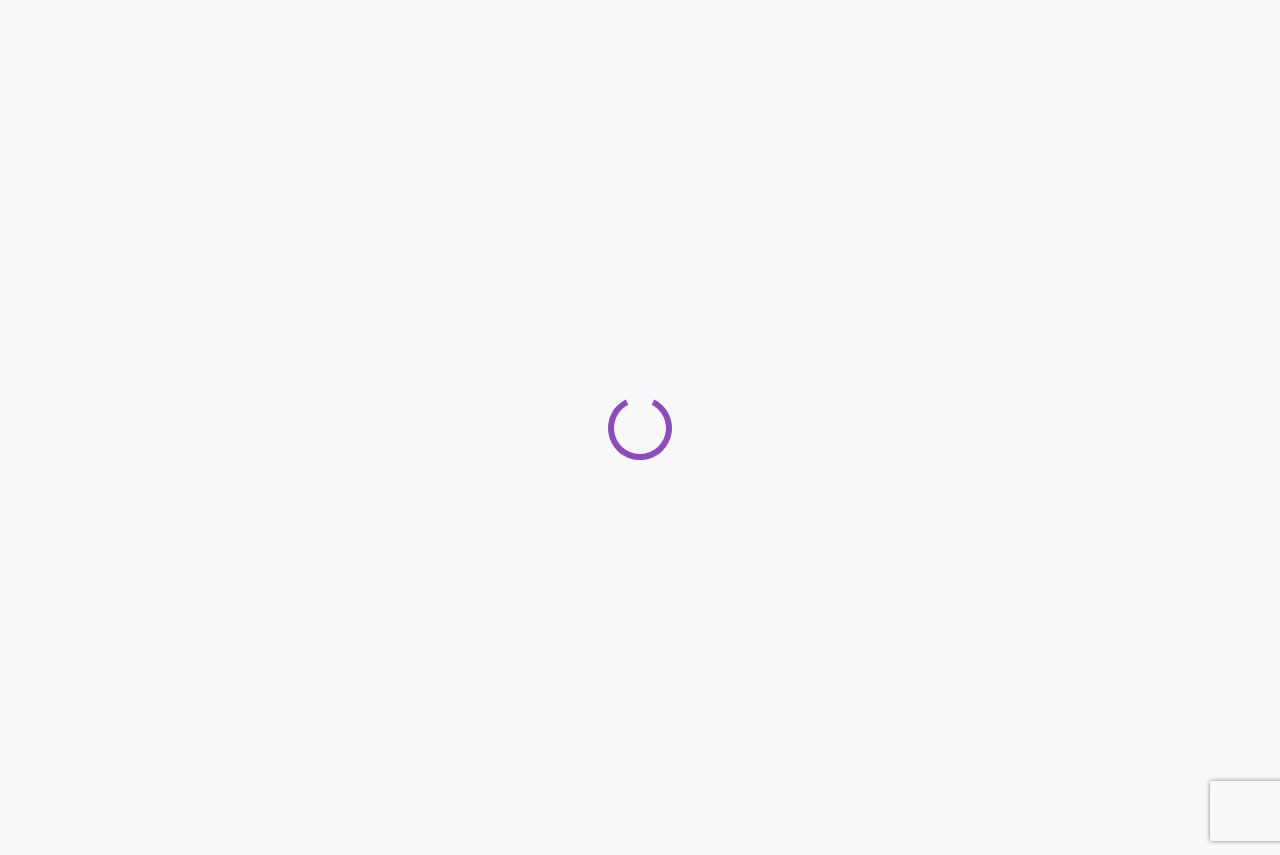scroll, scrollTop: 0, scrollLeft: 0, axis: both 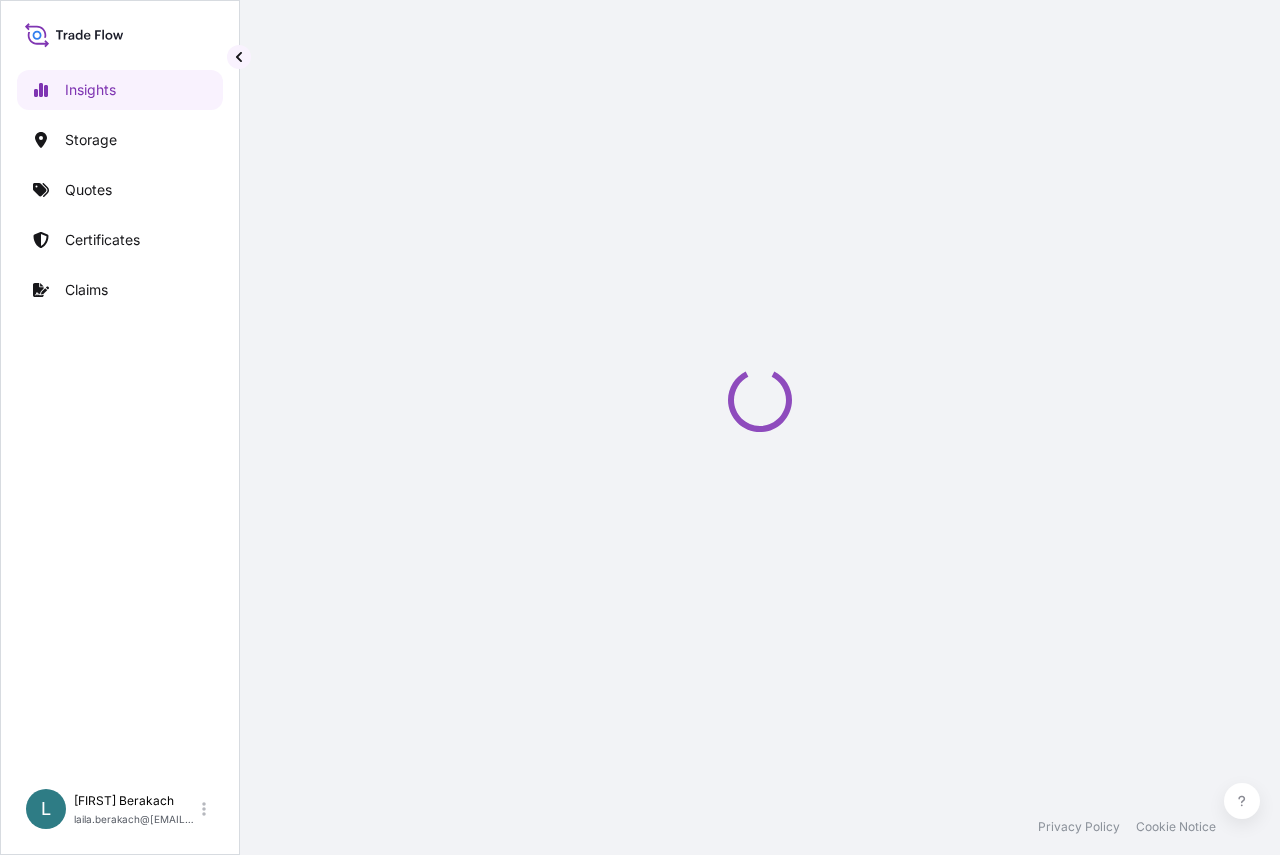 select on "2025" 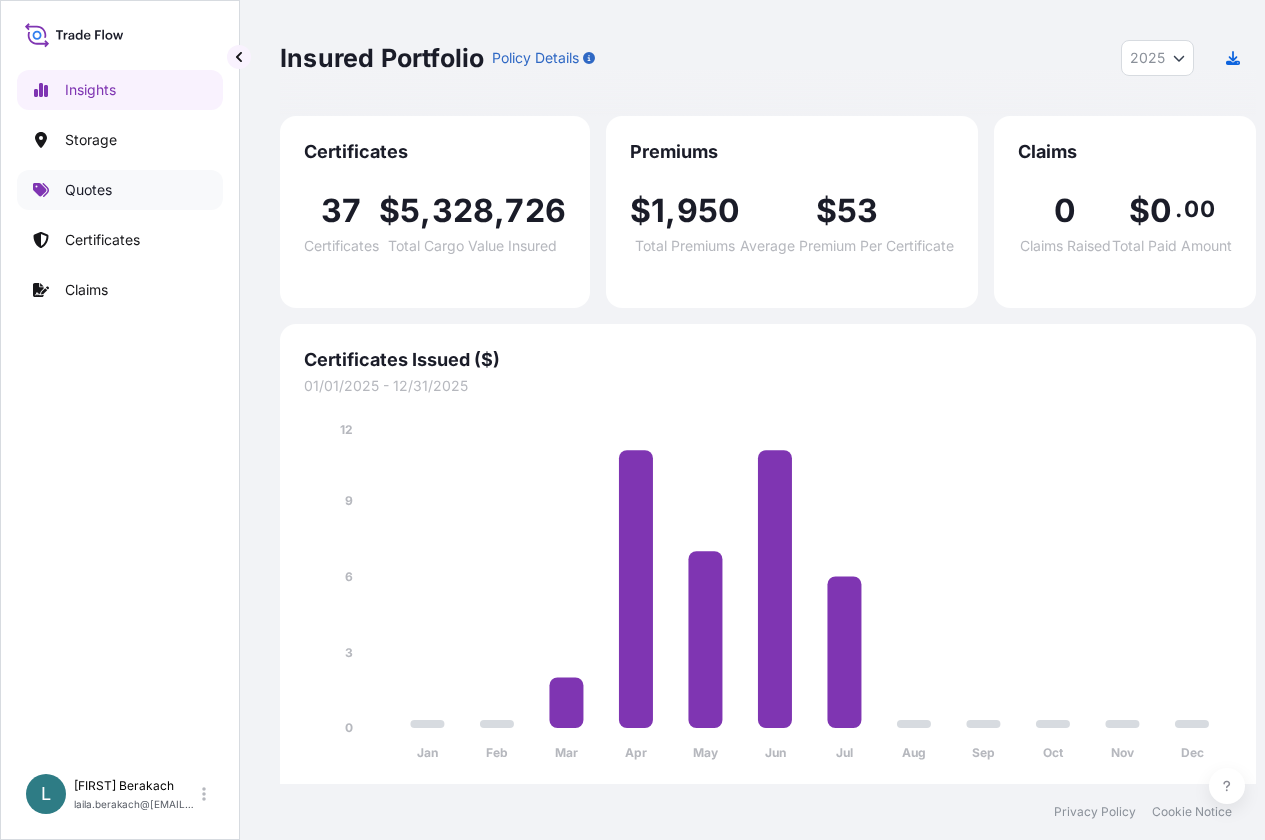 click on "Quotes" at bounding box center (120, 190) 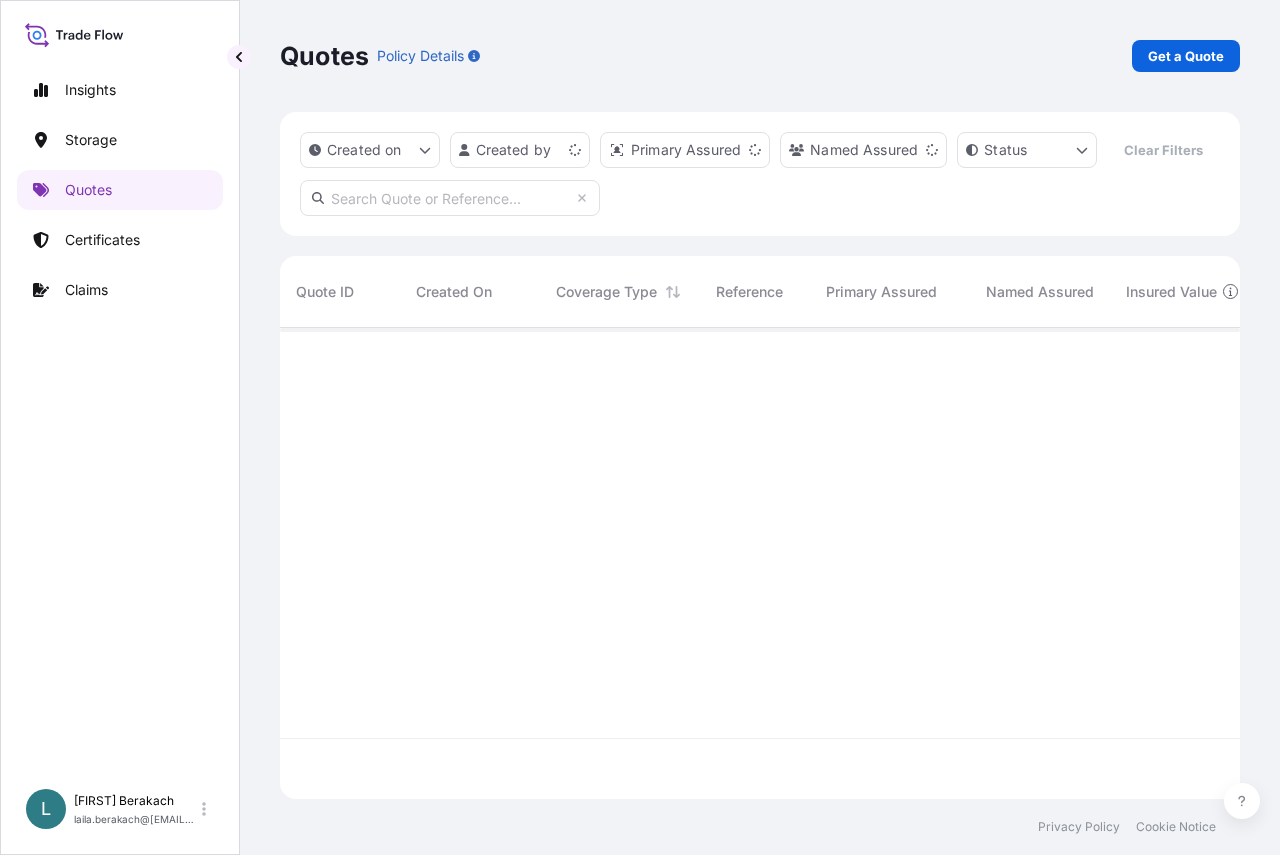 scroll, scrollTop: 16, scrollLeft: 16, axis: both 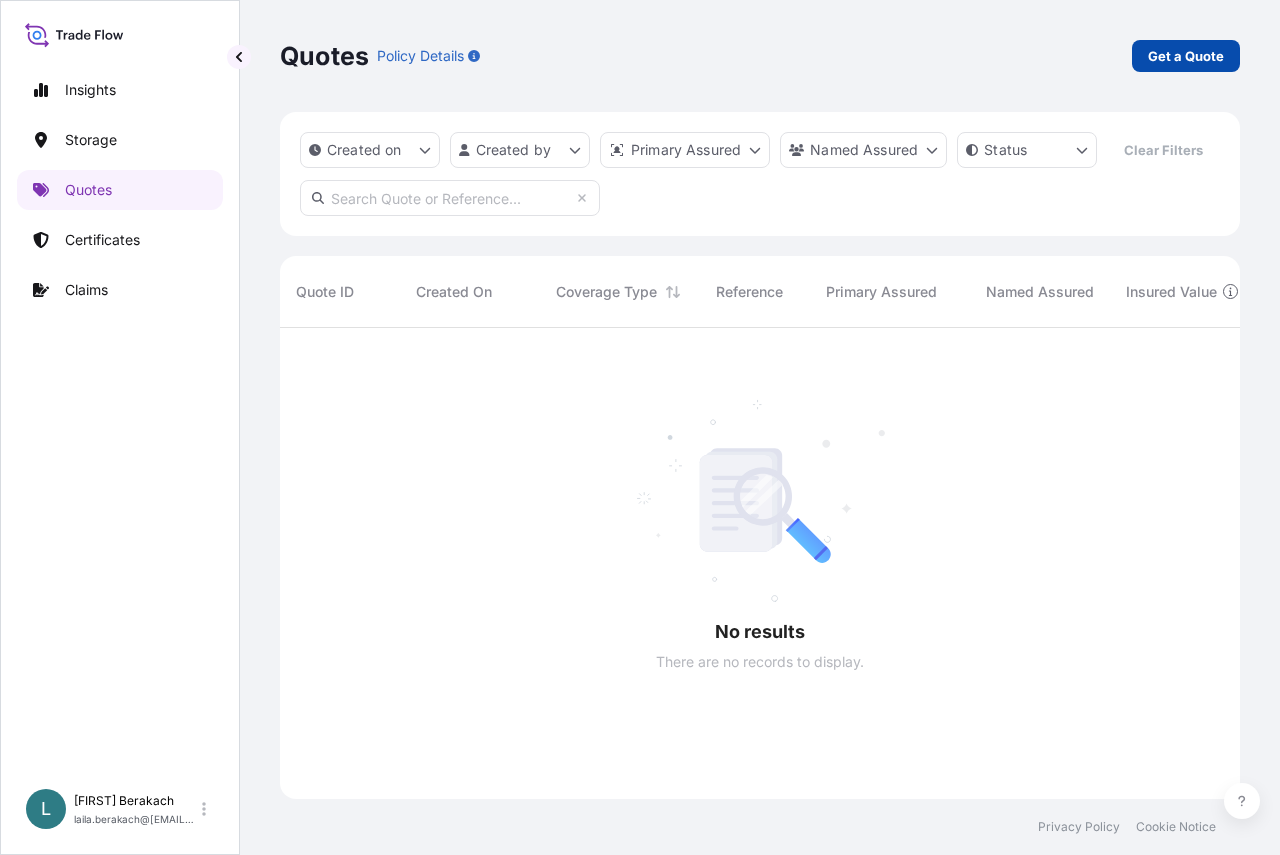click on "Get a Quote" at bounding box center (1186, 56) 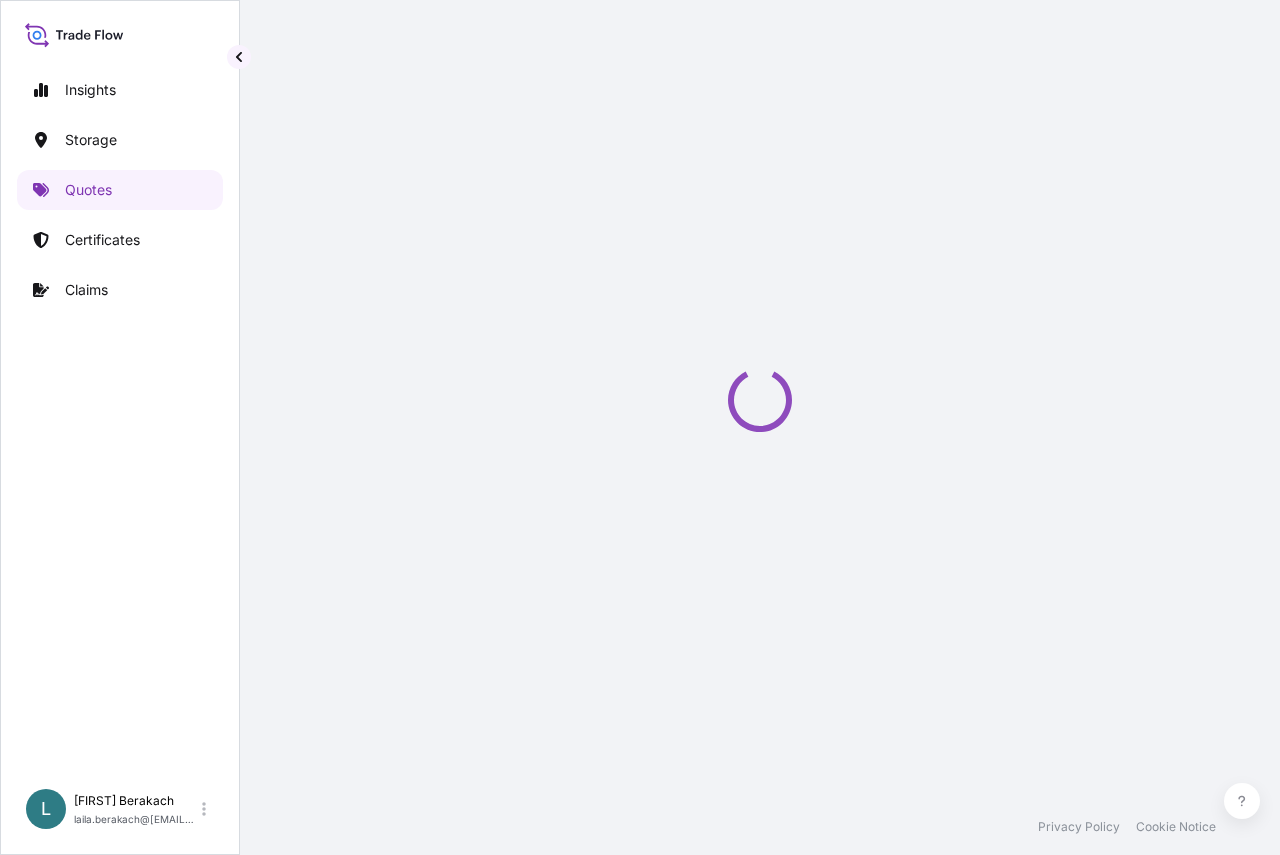 select on "Road / Inland" 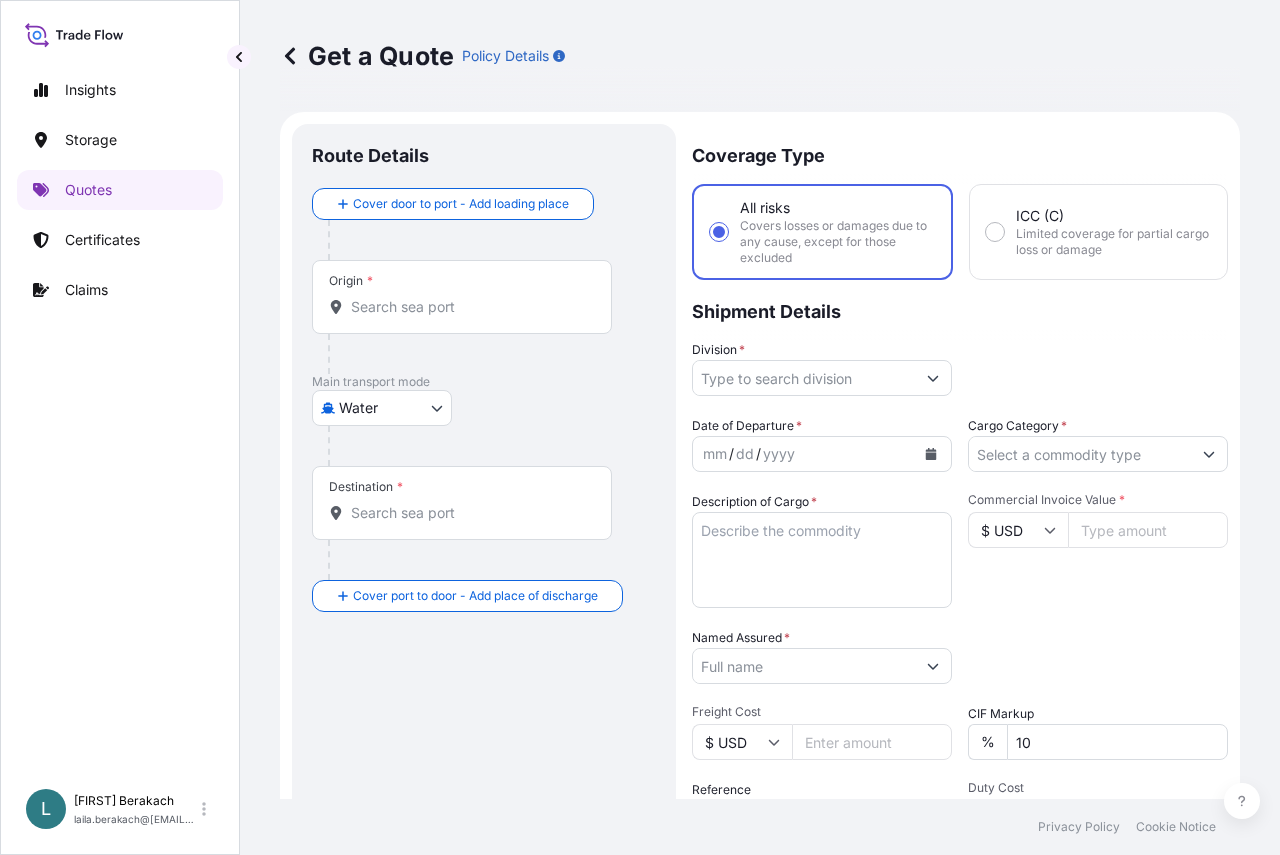 scroll, scrollTop: 32, scrollLeft: 0, axis: vertical 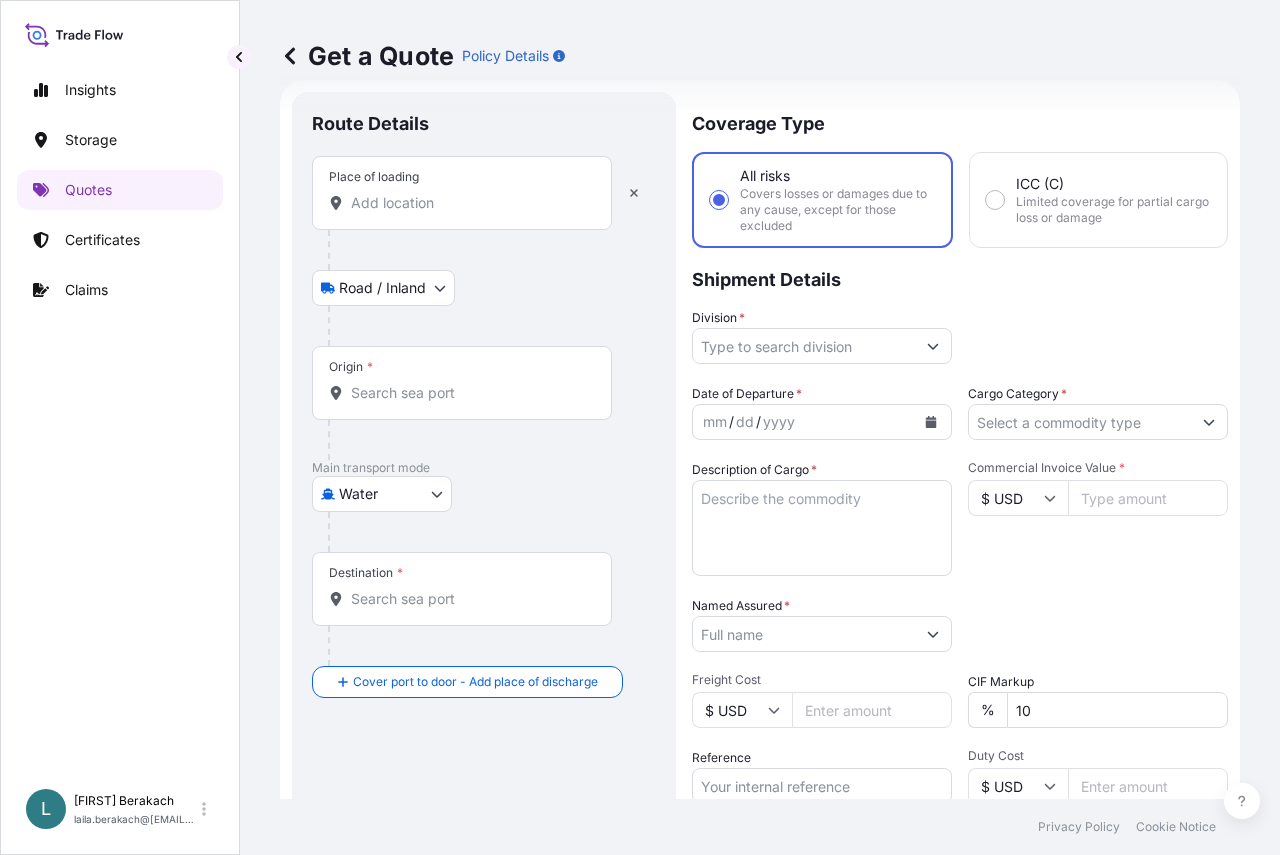 click on "Place of loading" at bounding box center [462, 193] 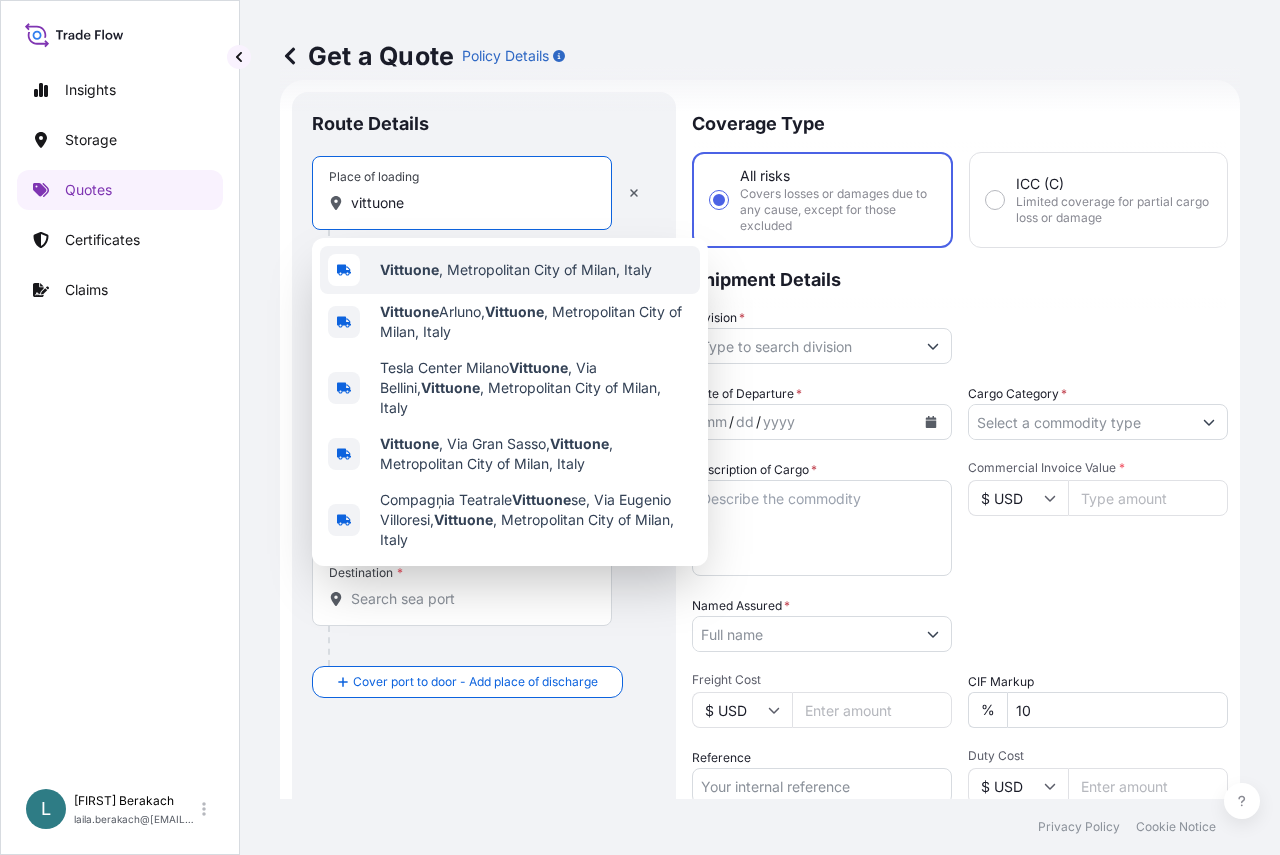 click on "[CITY] , Metropolitan City of Milan, [COUNTRY]" at bounding box center (516, 270) 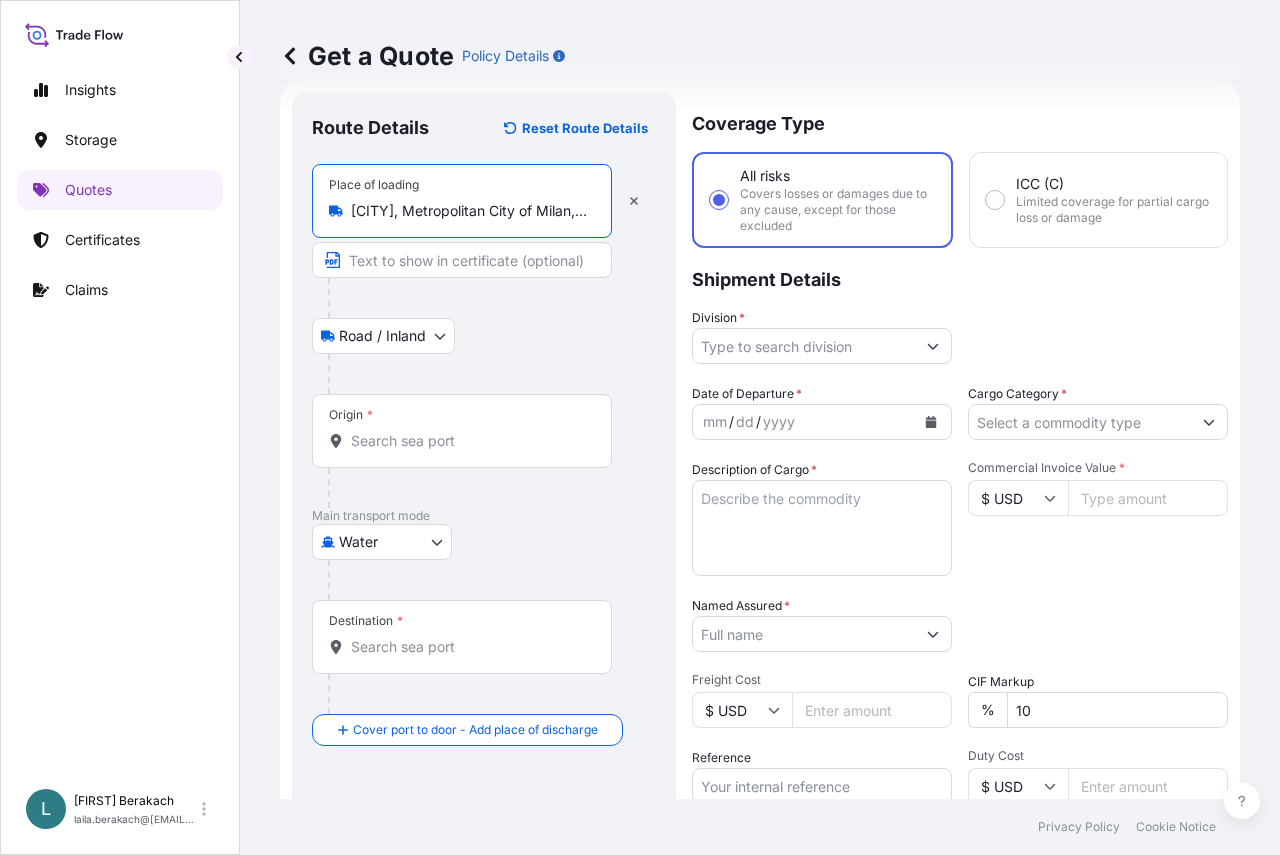 type on "[CITY], Metropolitan City of Milan, [COUNTRY]" 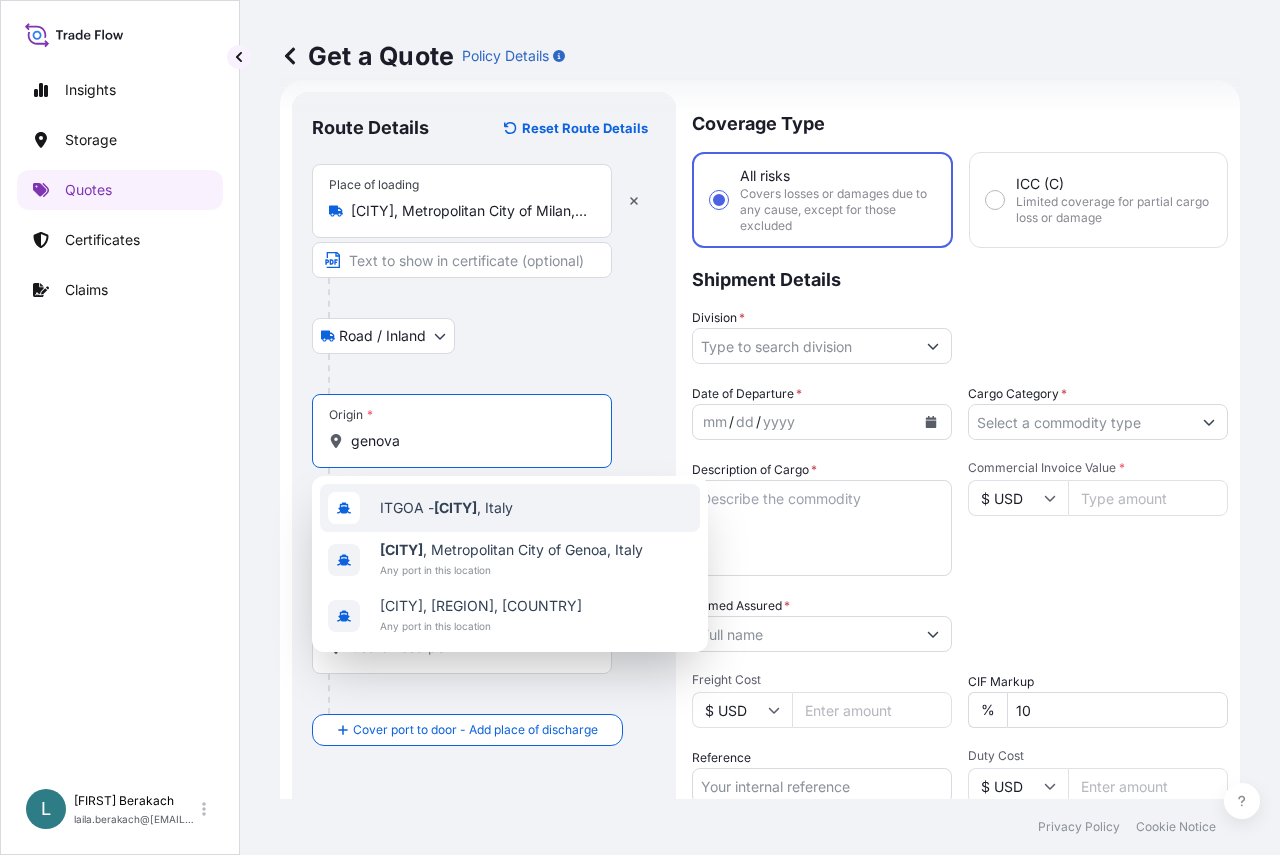 click on "ITGOA - Genova , [COUNTRY]" at bounding box center (446, 508) 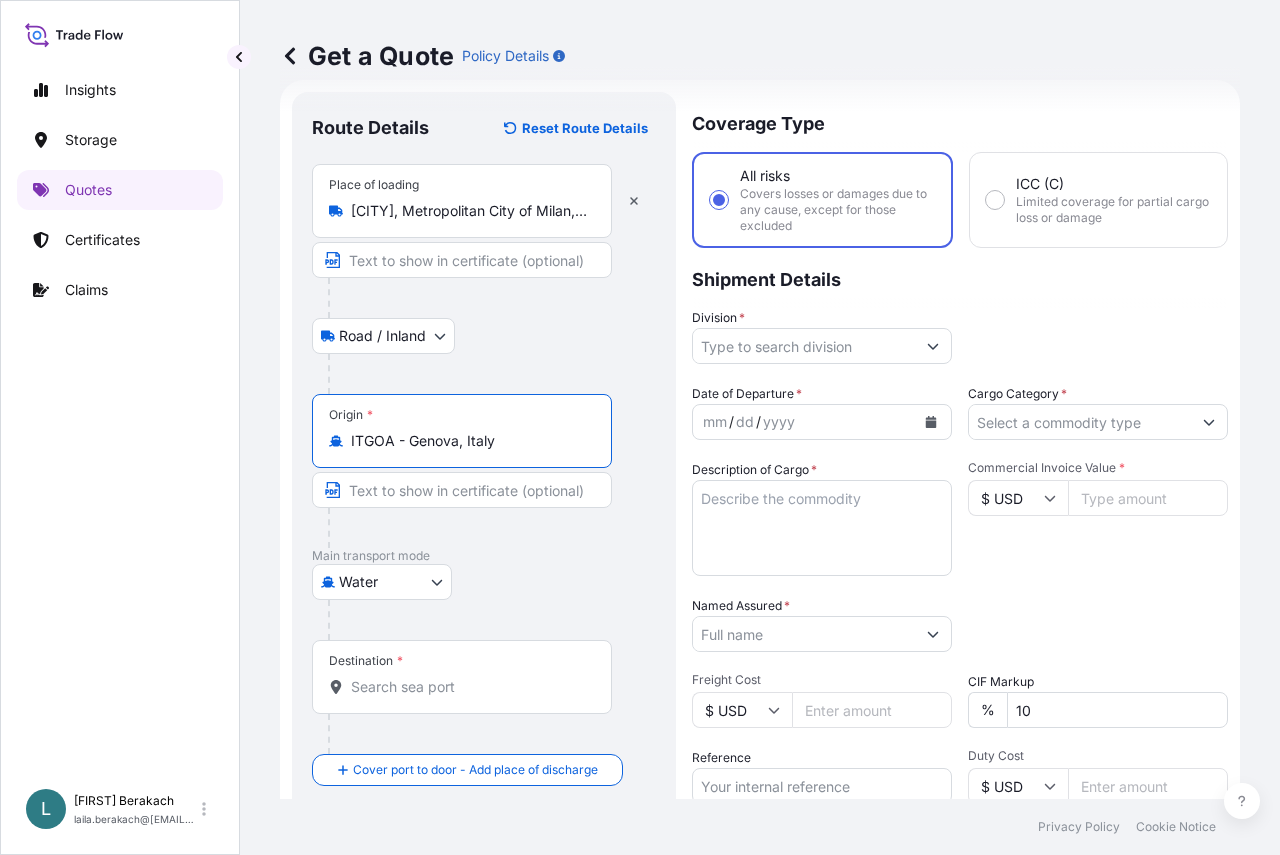 type on "ITGOA - Genova, Italy" 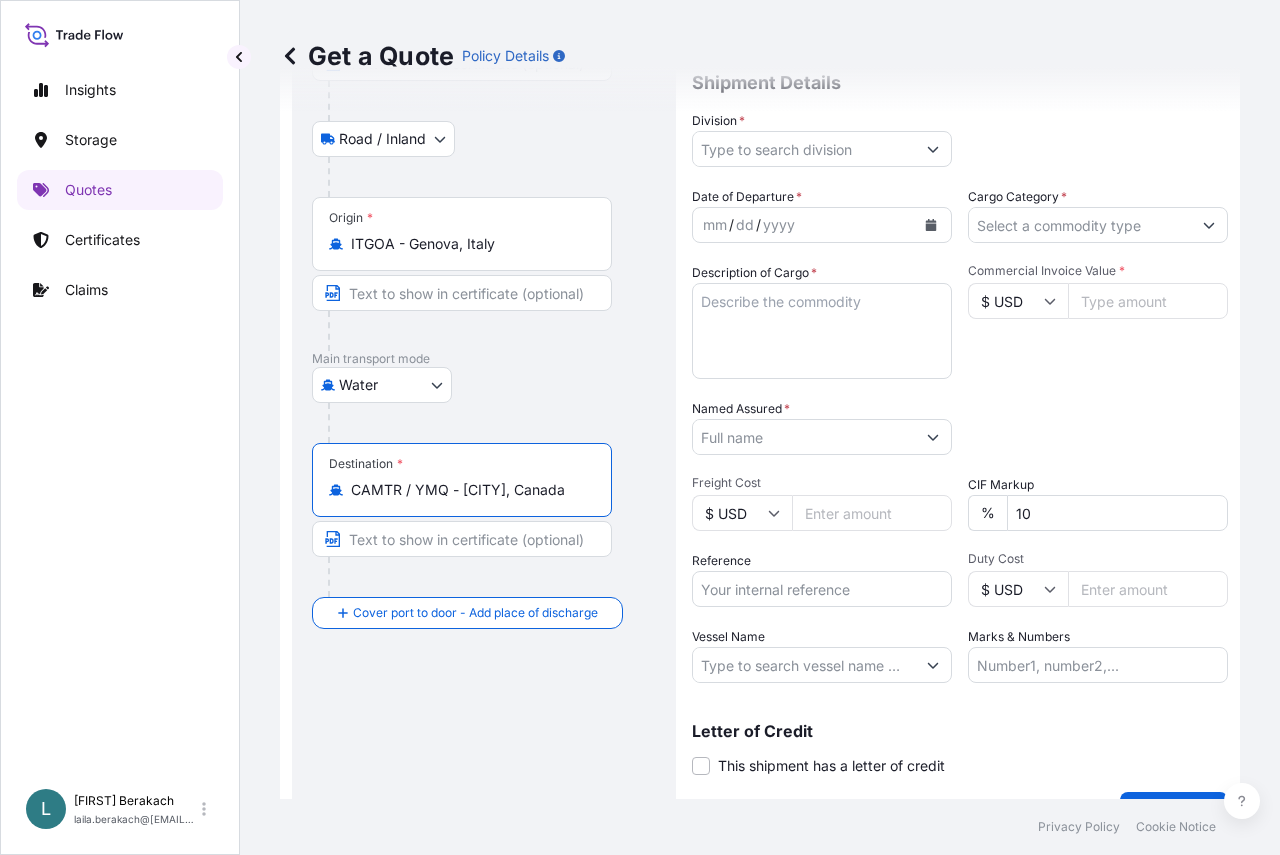 scroll, scrollTop: 232, scrollLeft: 0, axis: vertical 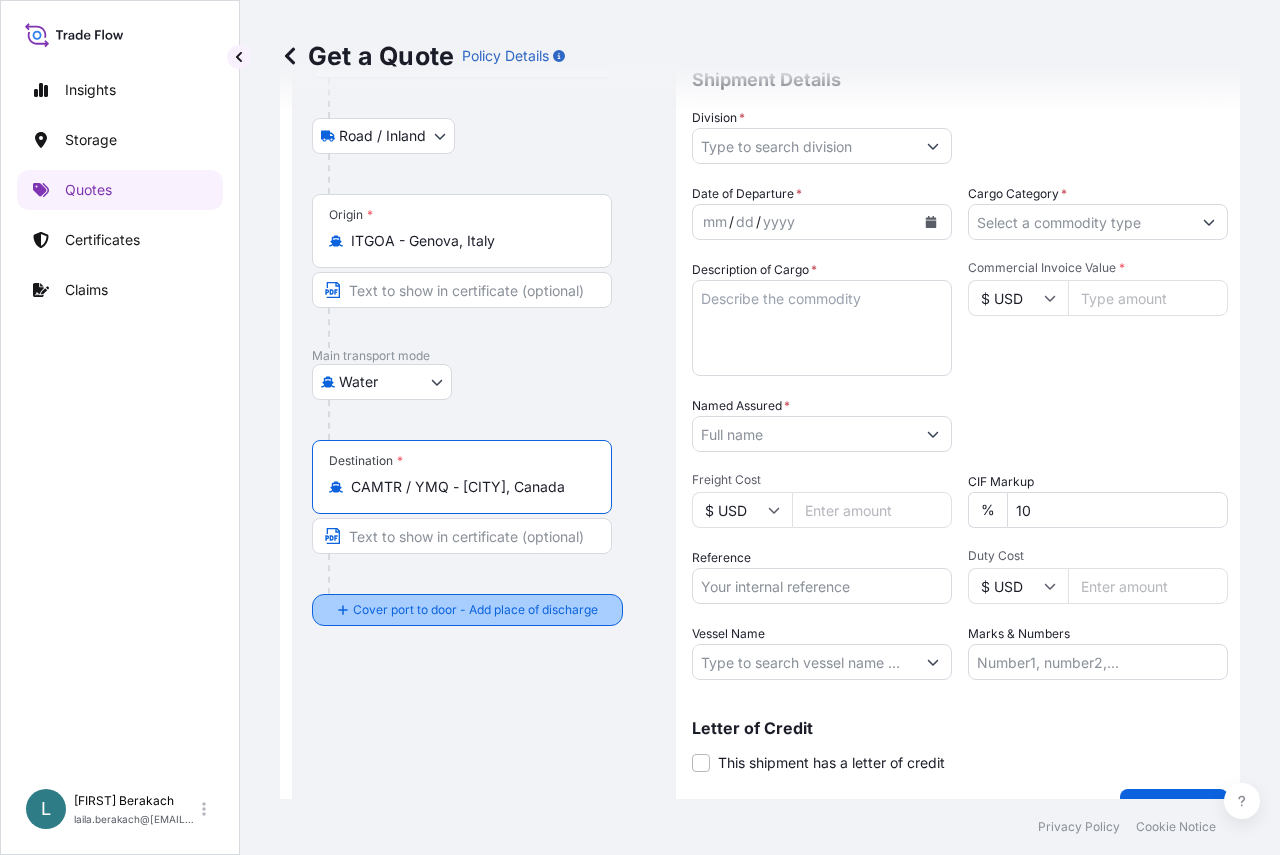 type on "CAMTR / YMQ - [CITY], Canada" 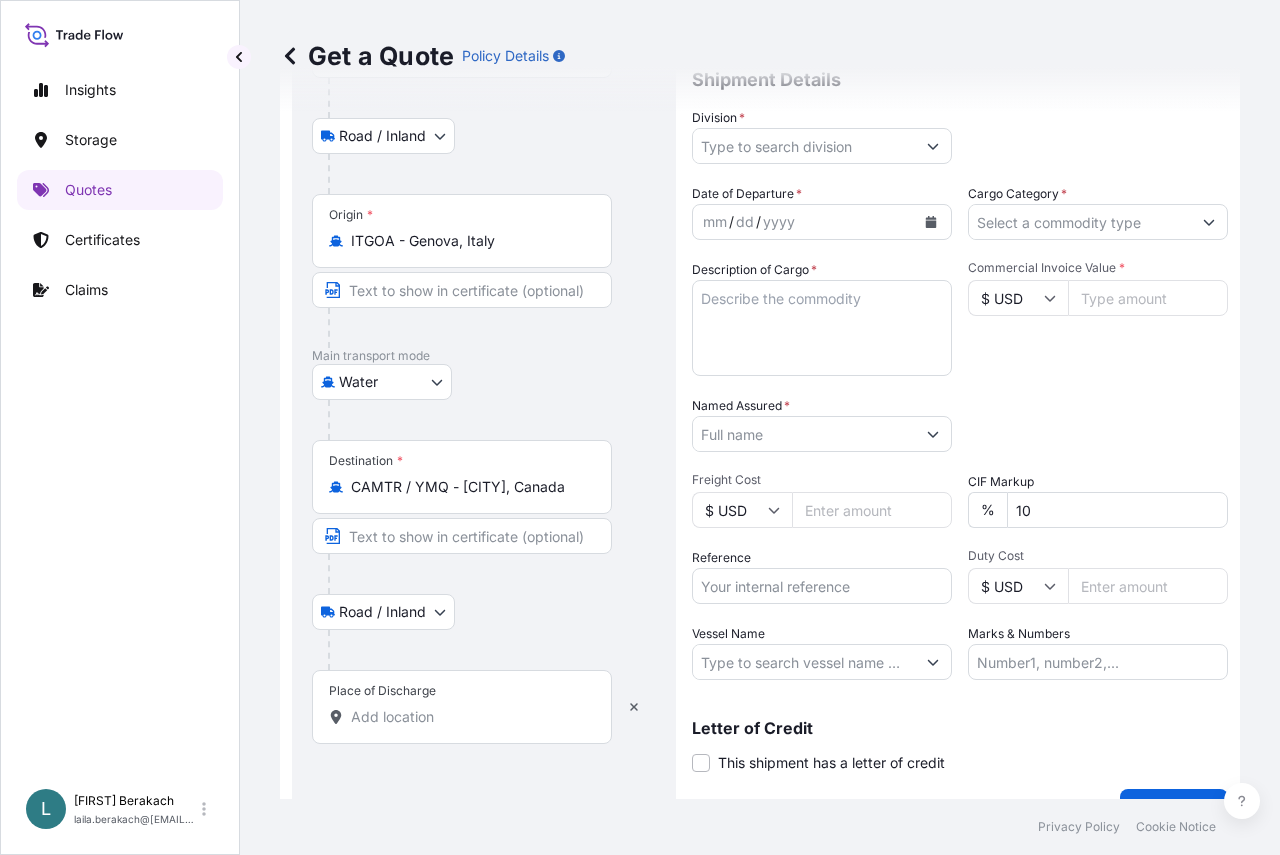 click on "Place of Discharge" at bounding box center [462, 707] 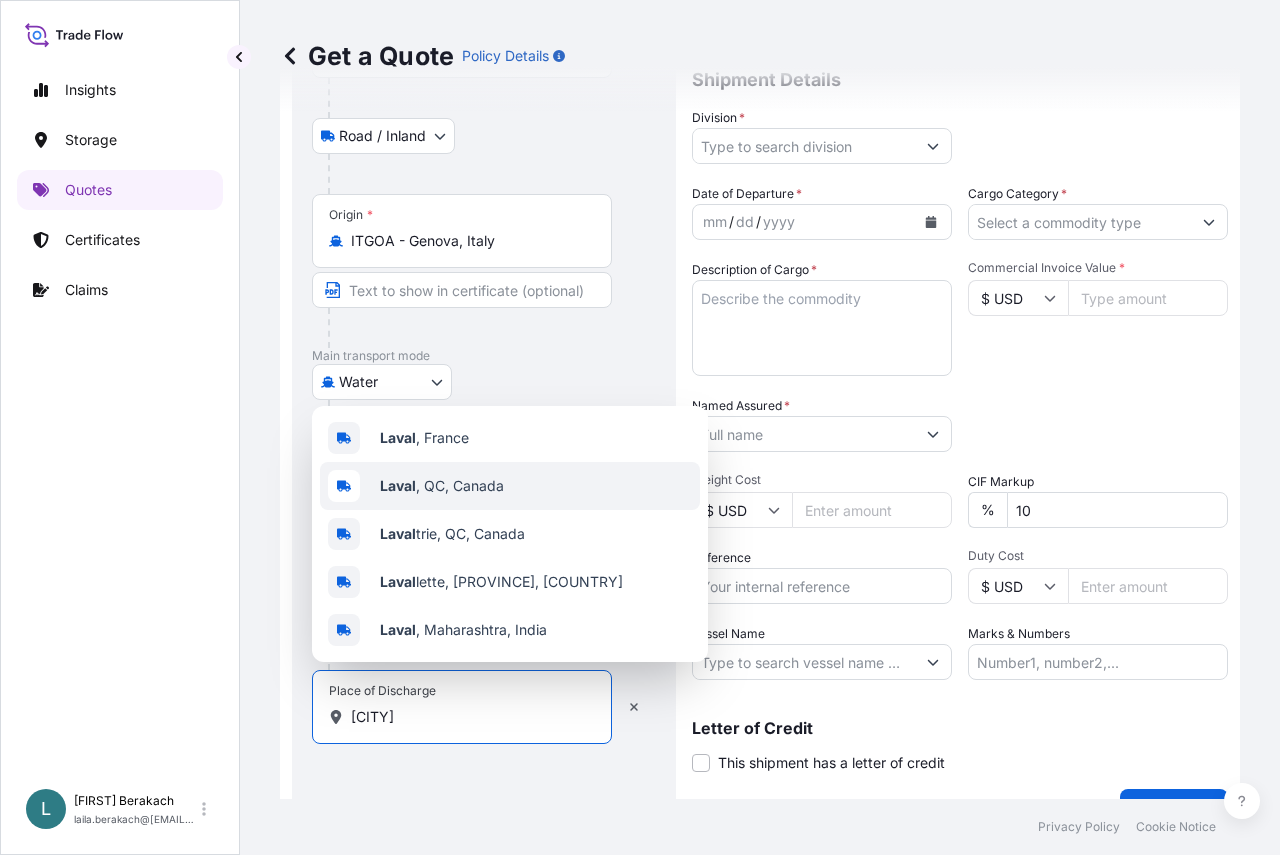 click on "[CITY] , [PROVINCE], [COUNTRY]" at bounding box center (510, 486) 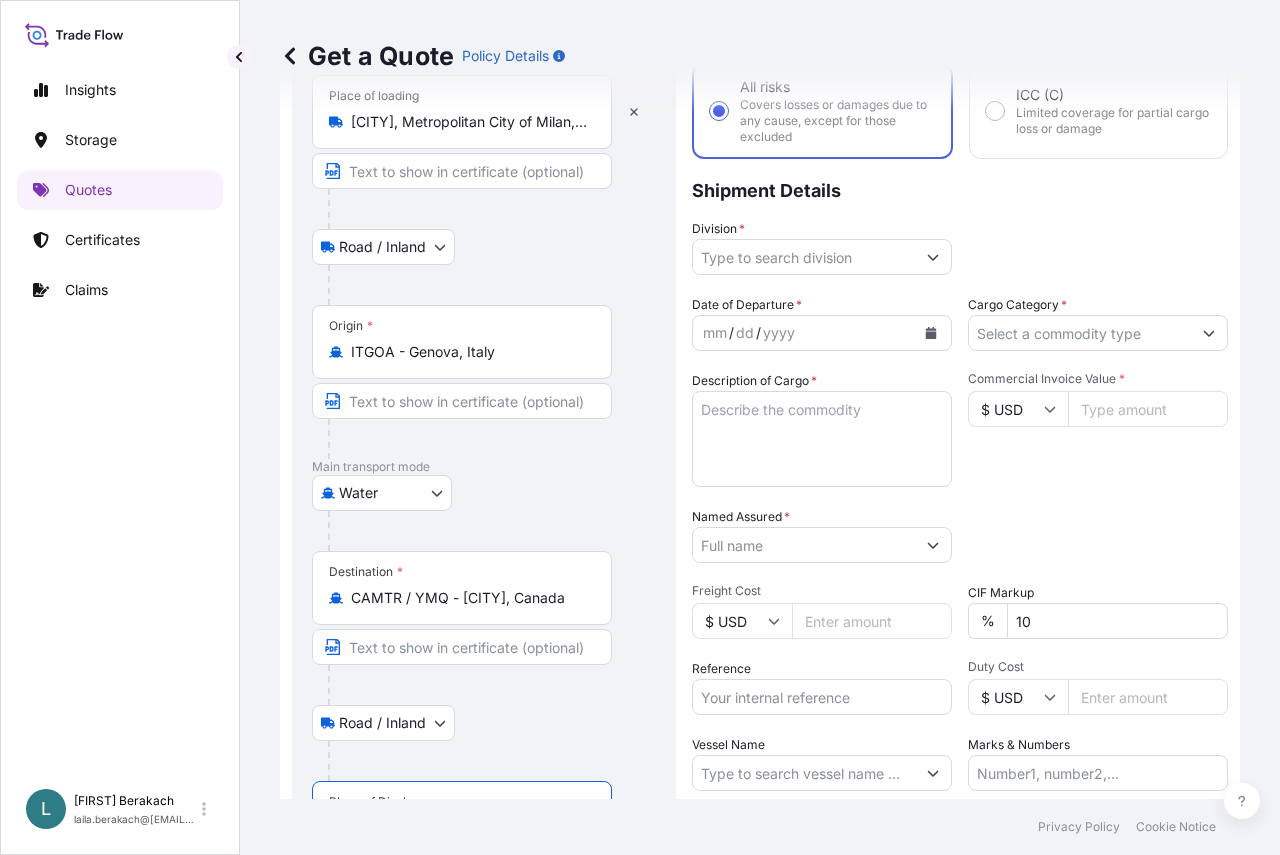 scroll, scrollTop: 0, scrollLeft: 0, axis: both 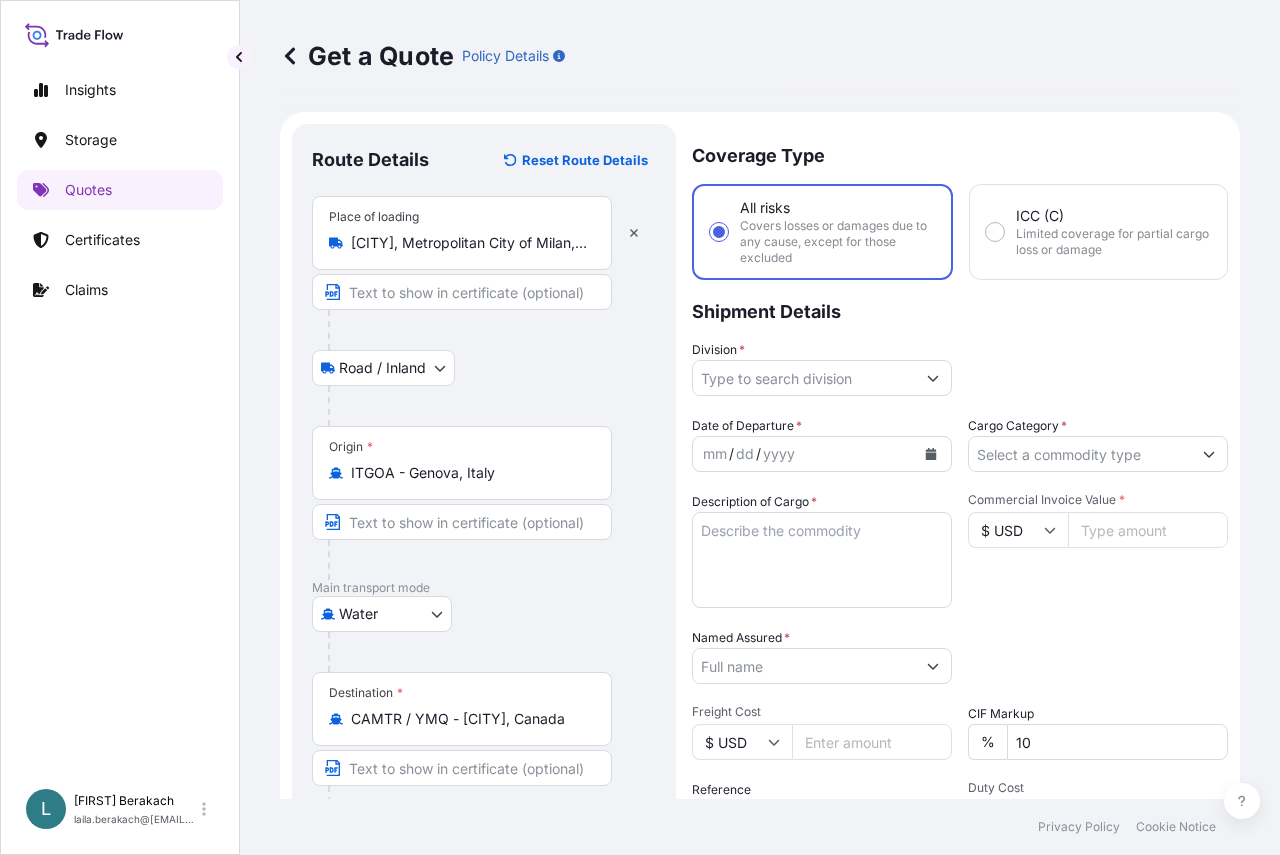 type on "[CITY], QC, Canada" 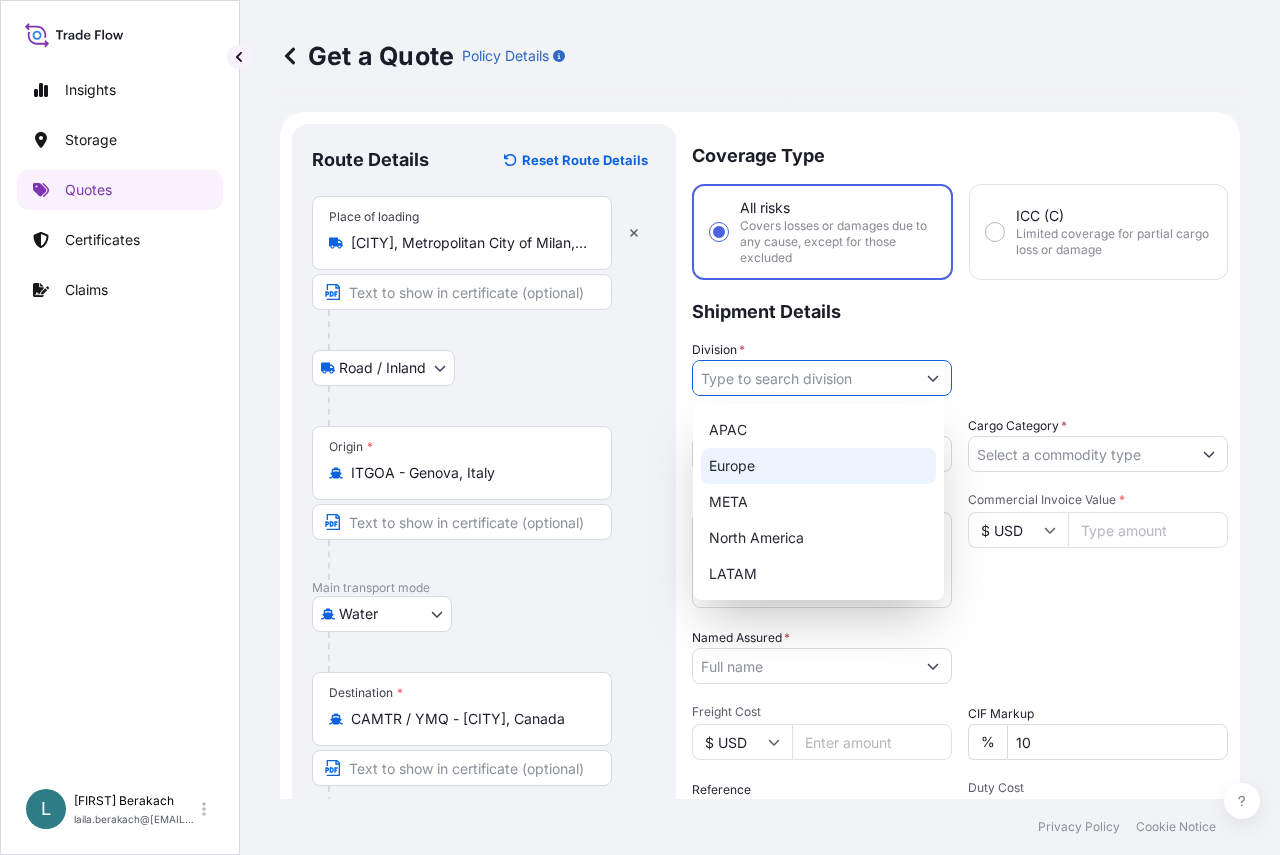 click on "Europe" at bounding box center (818, 466) 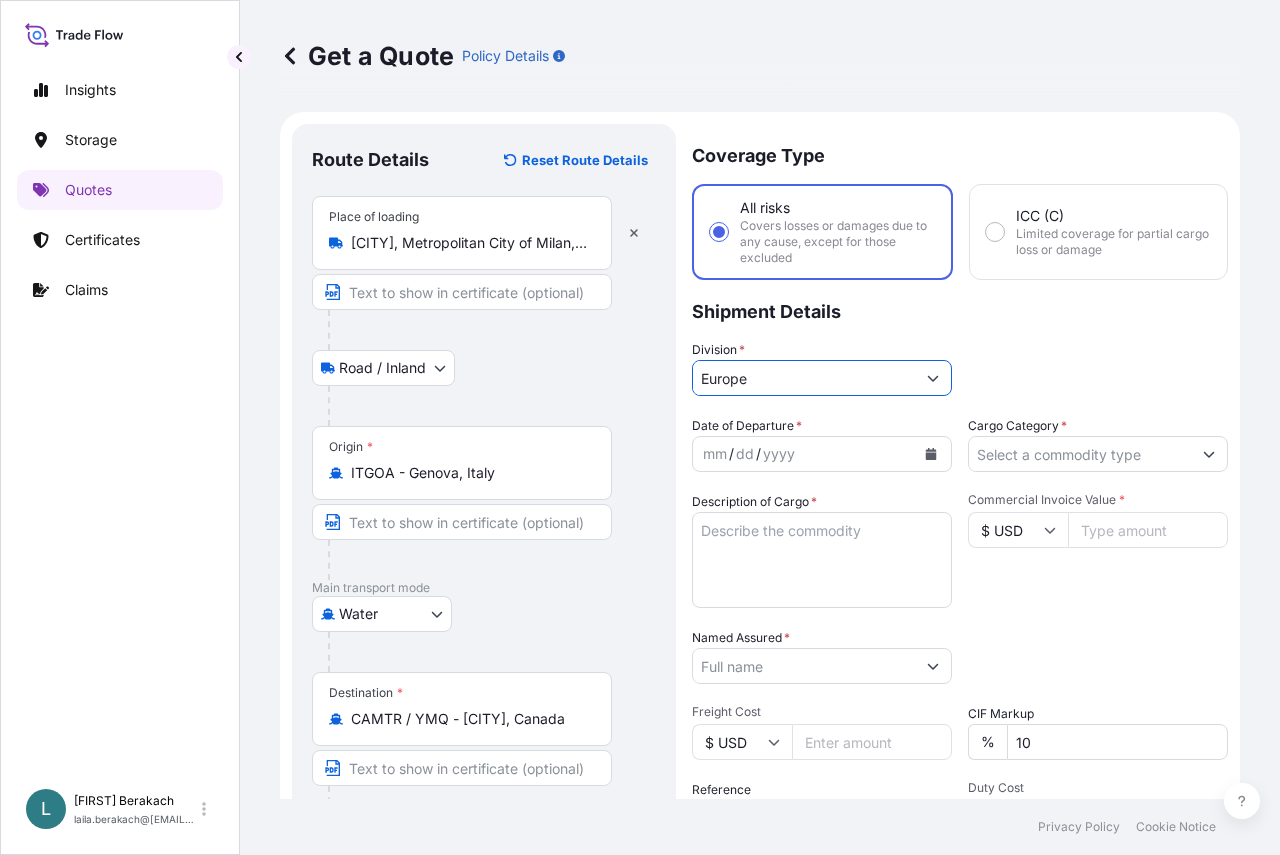 click at bounding box center [931, 454] 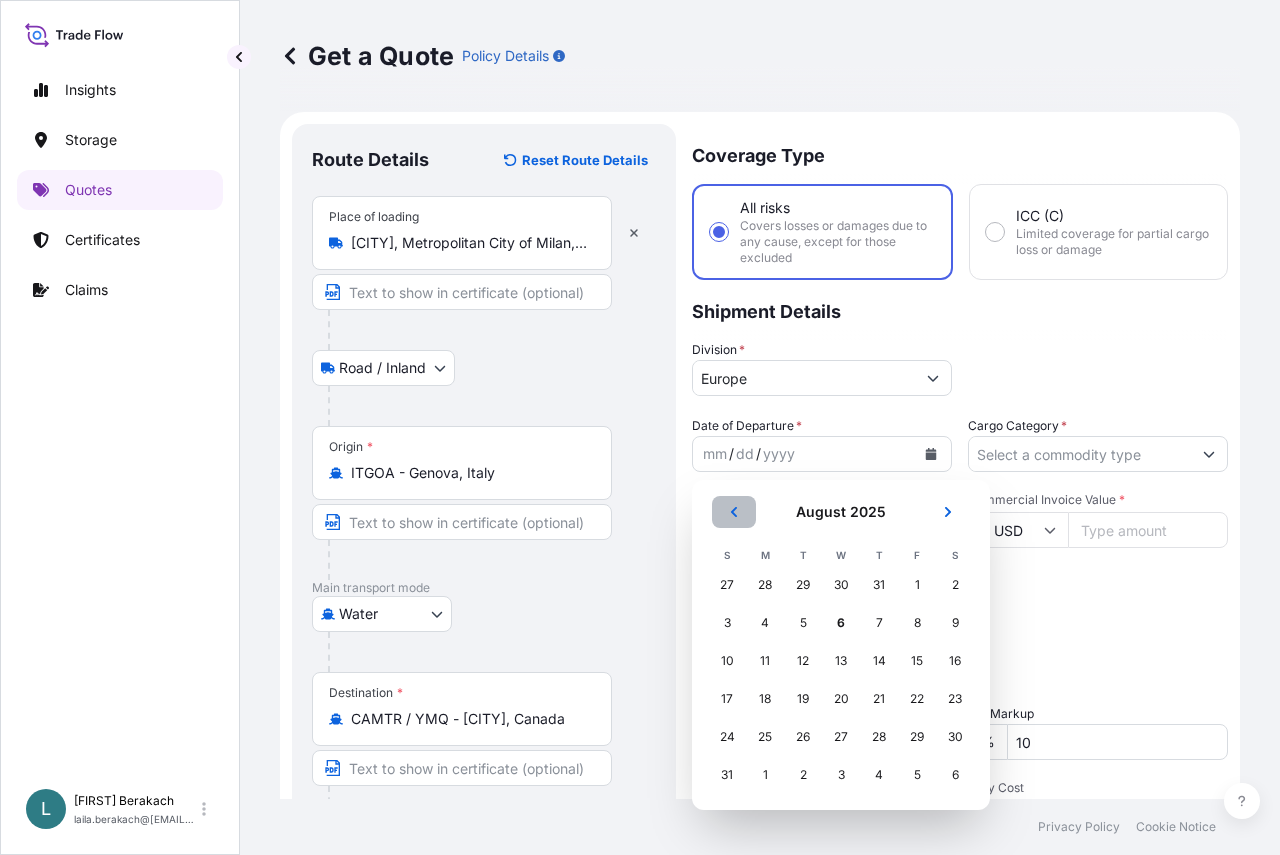 click 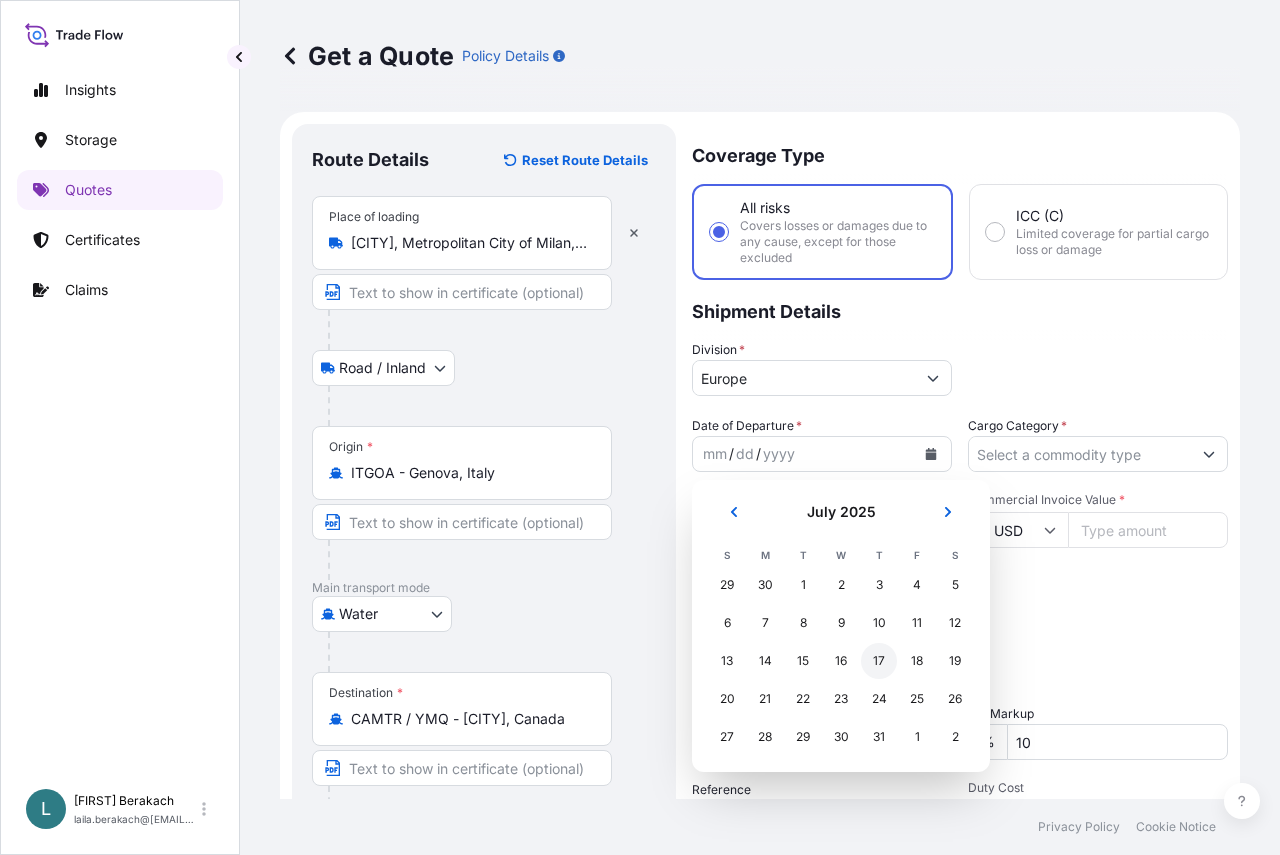 click on "17" at bounding box center (879, 661) 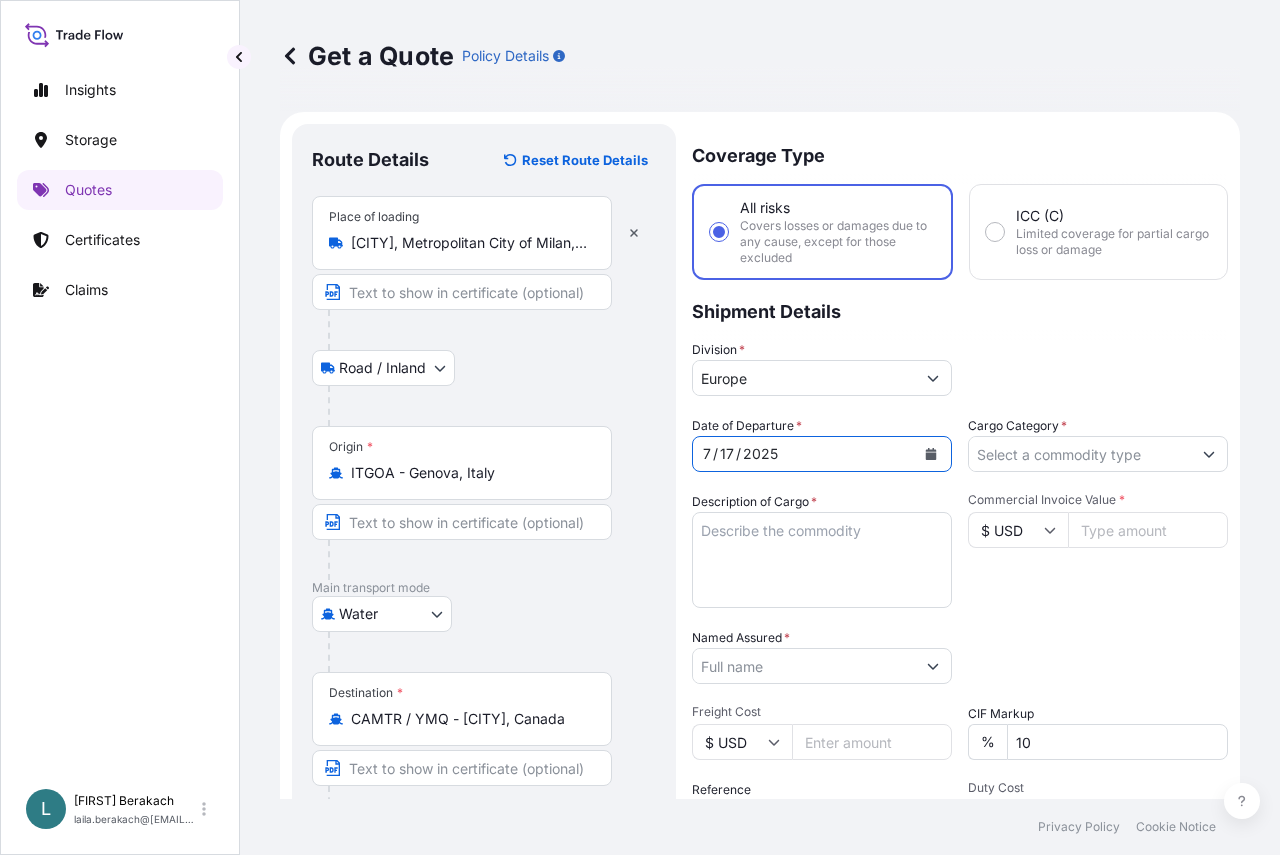 click on "Cargo Category *" at bounding box center [1080, 454] 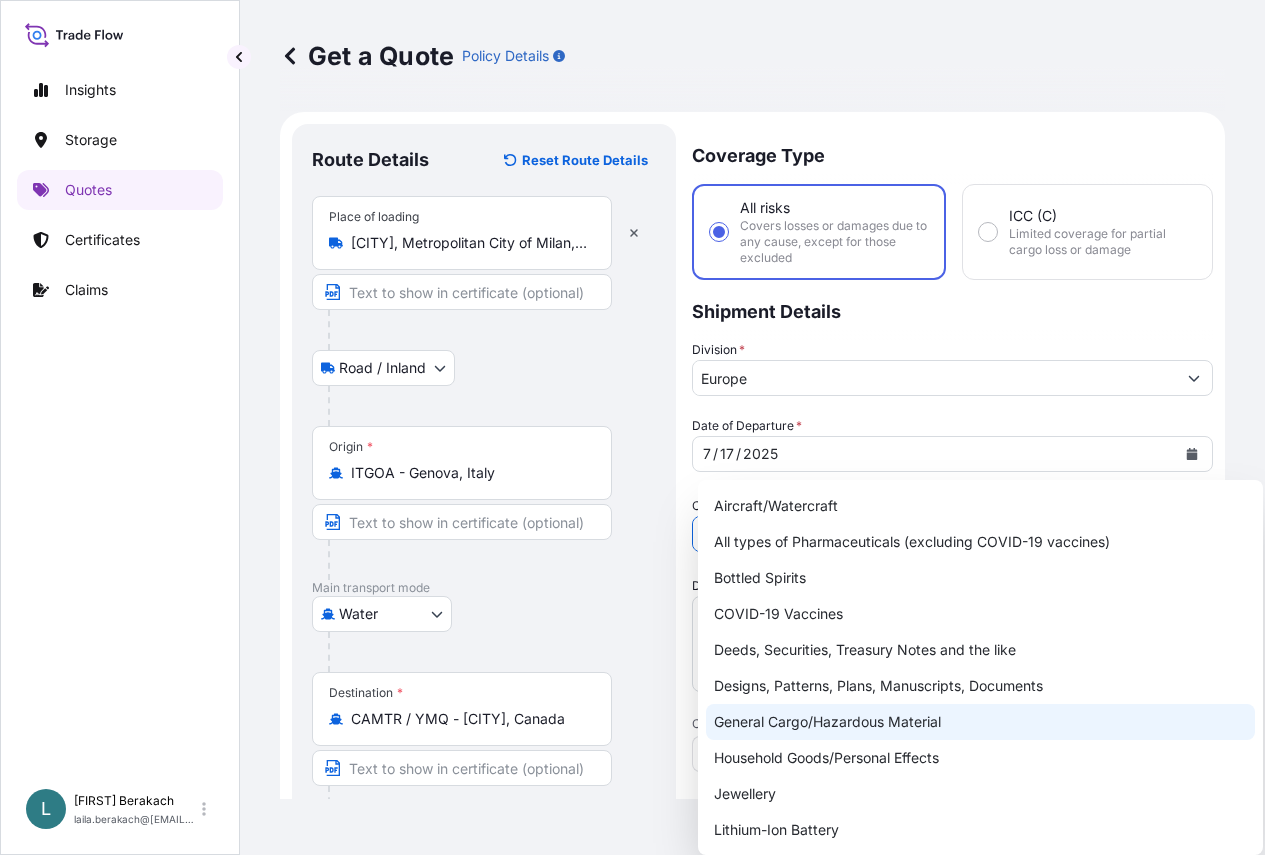 click on "General Cargo/Hazardous Material" at bounding box center (980, 722) 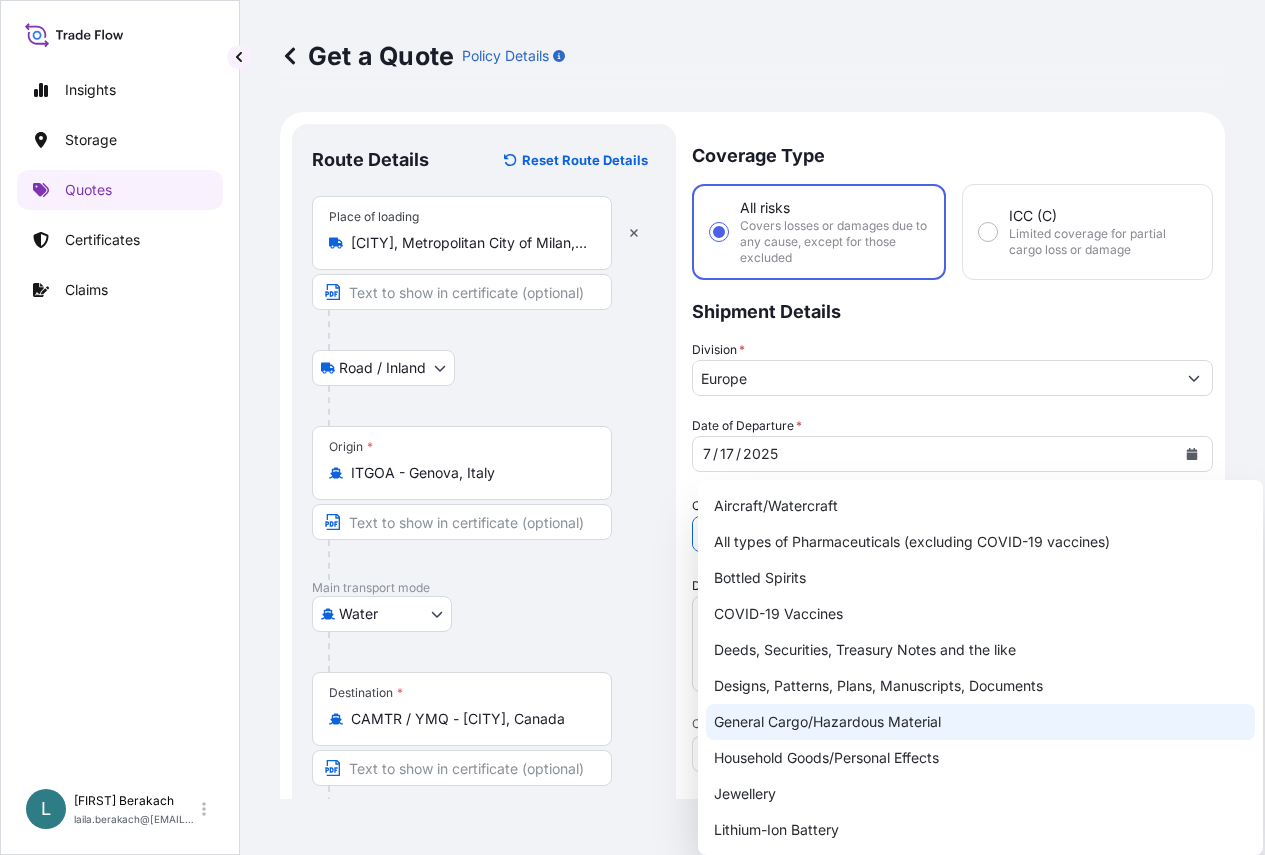 type on "General Cargo/Hazardous Material" 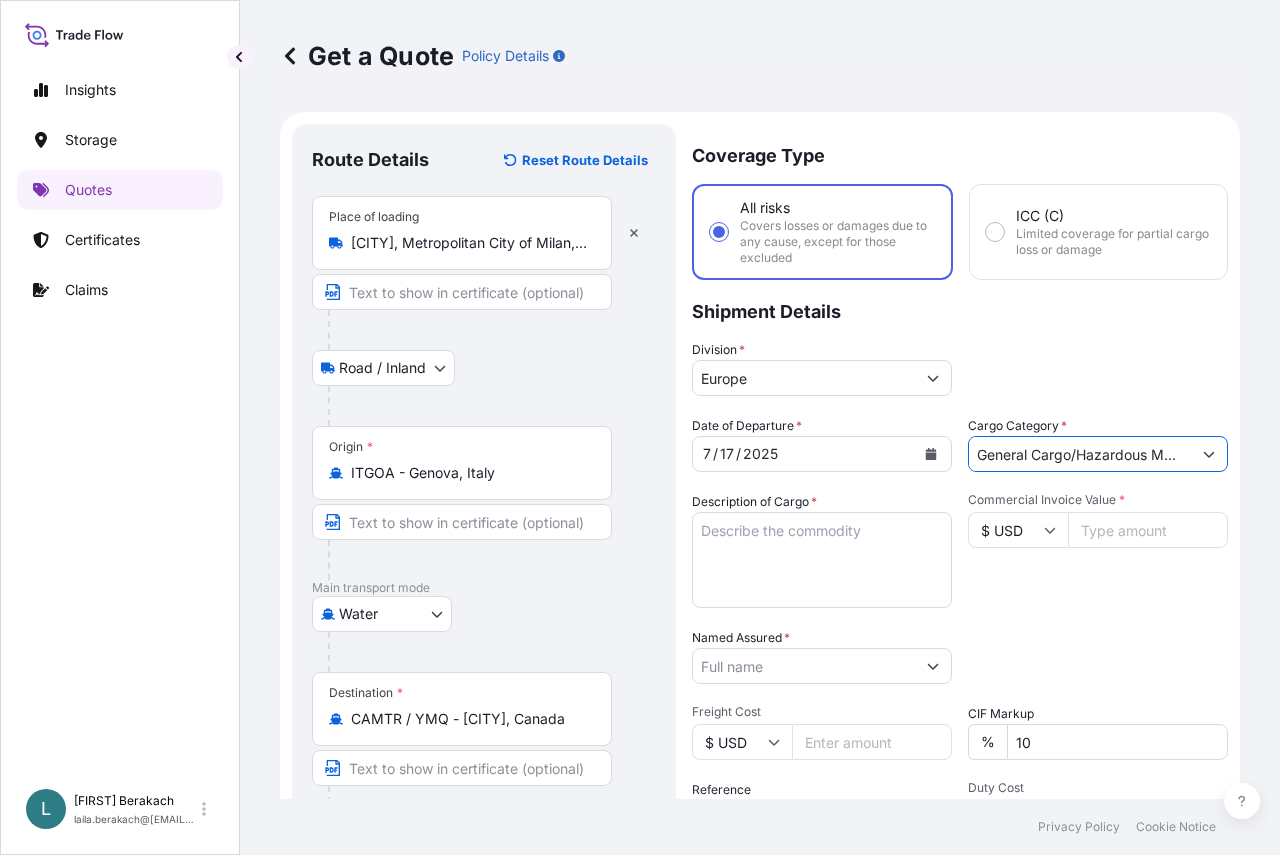 click 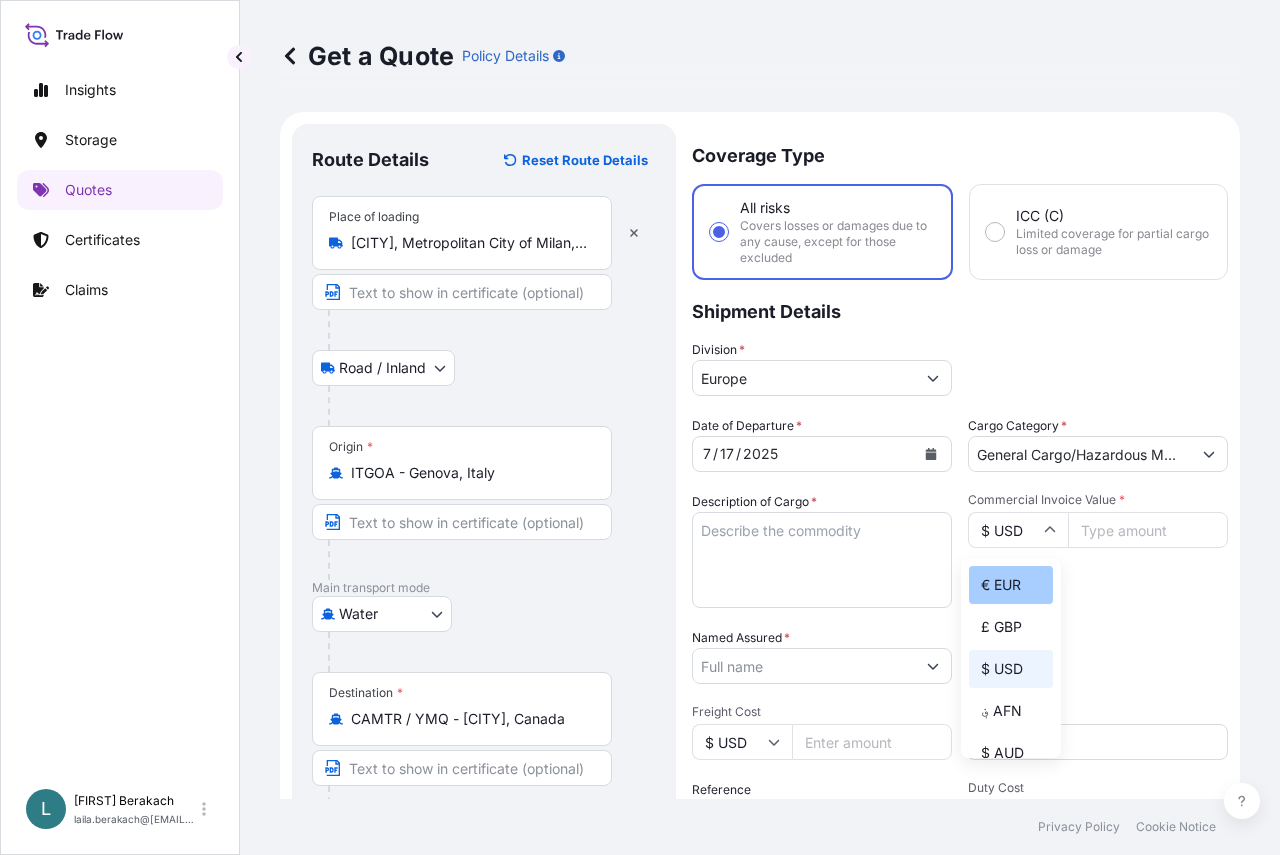 click on "€ EUR" at bounding box center [1011, 585] 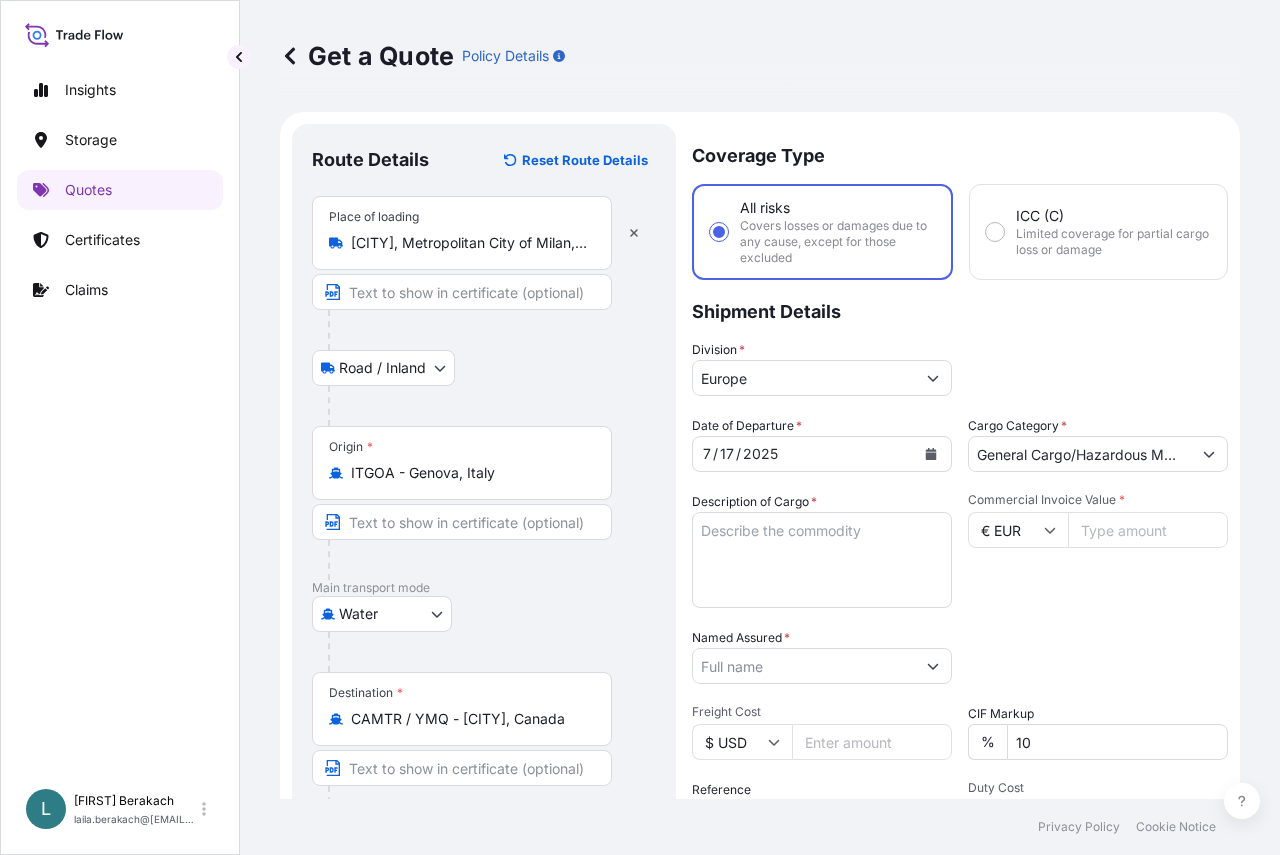 click on "Commercial Invoice Value   *" at bounding box center (1148, 530) 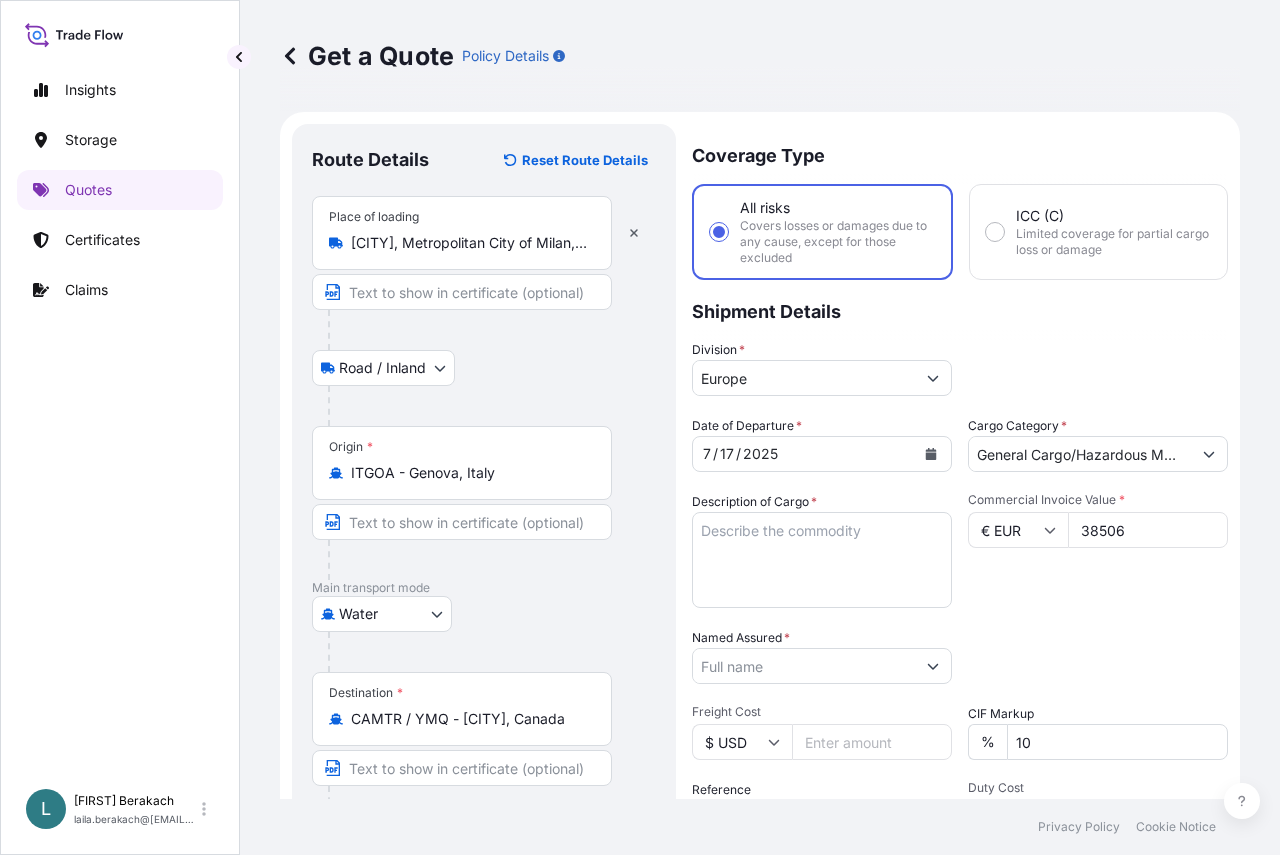 type on "38506" 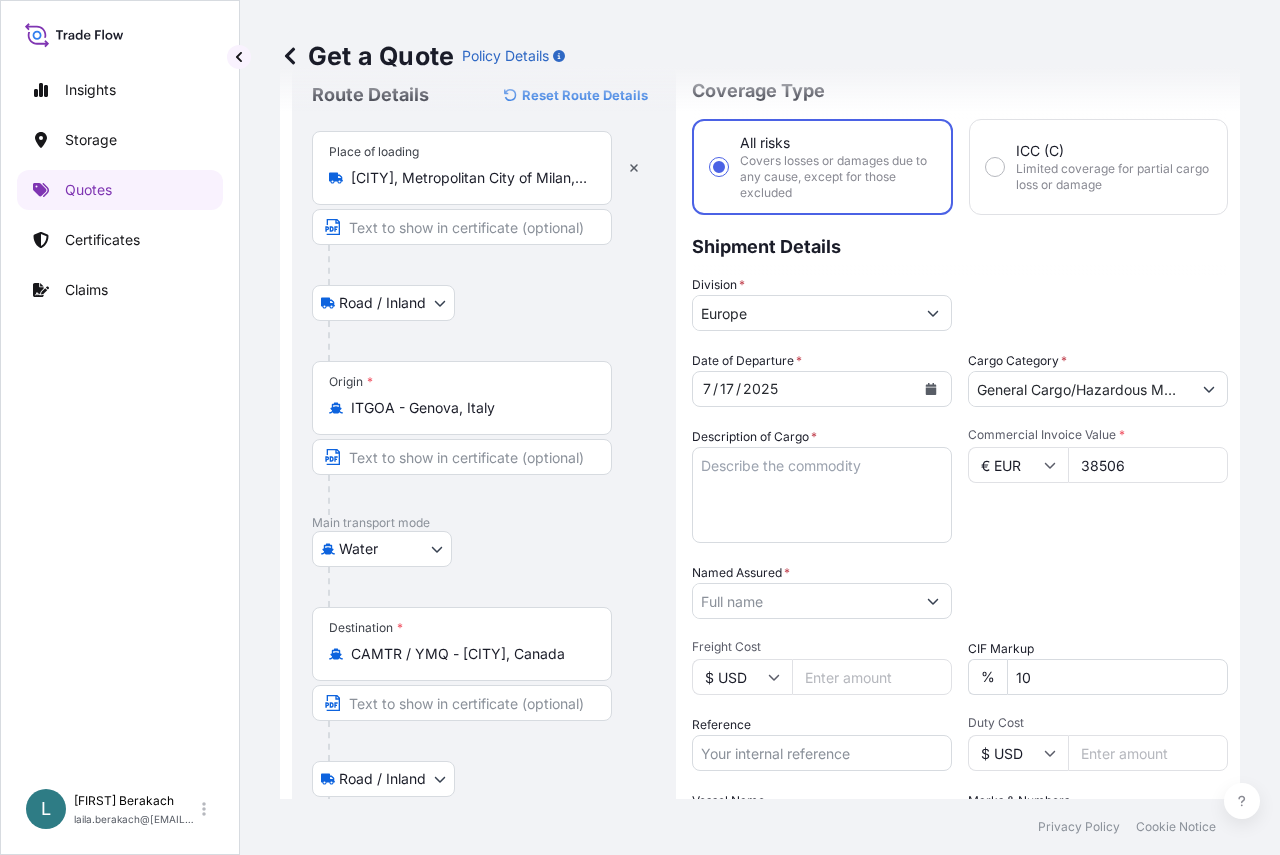 scroll, scrollTop: 100, scrollLeft: 0, axis: vertical 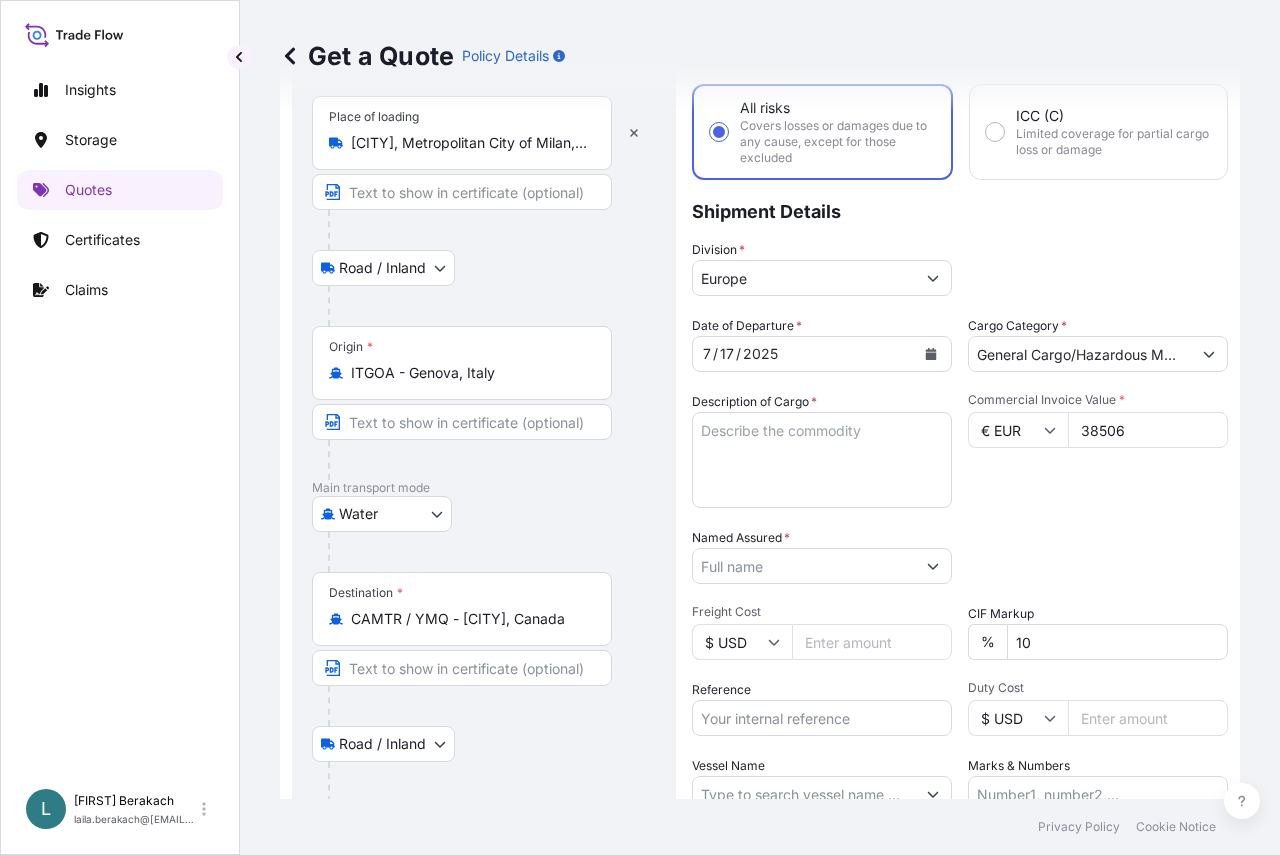 click on "Description of Cargo *" at bounding box center (822, 460) 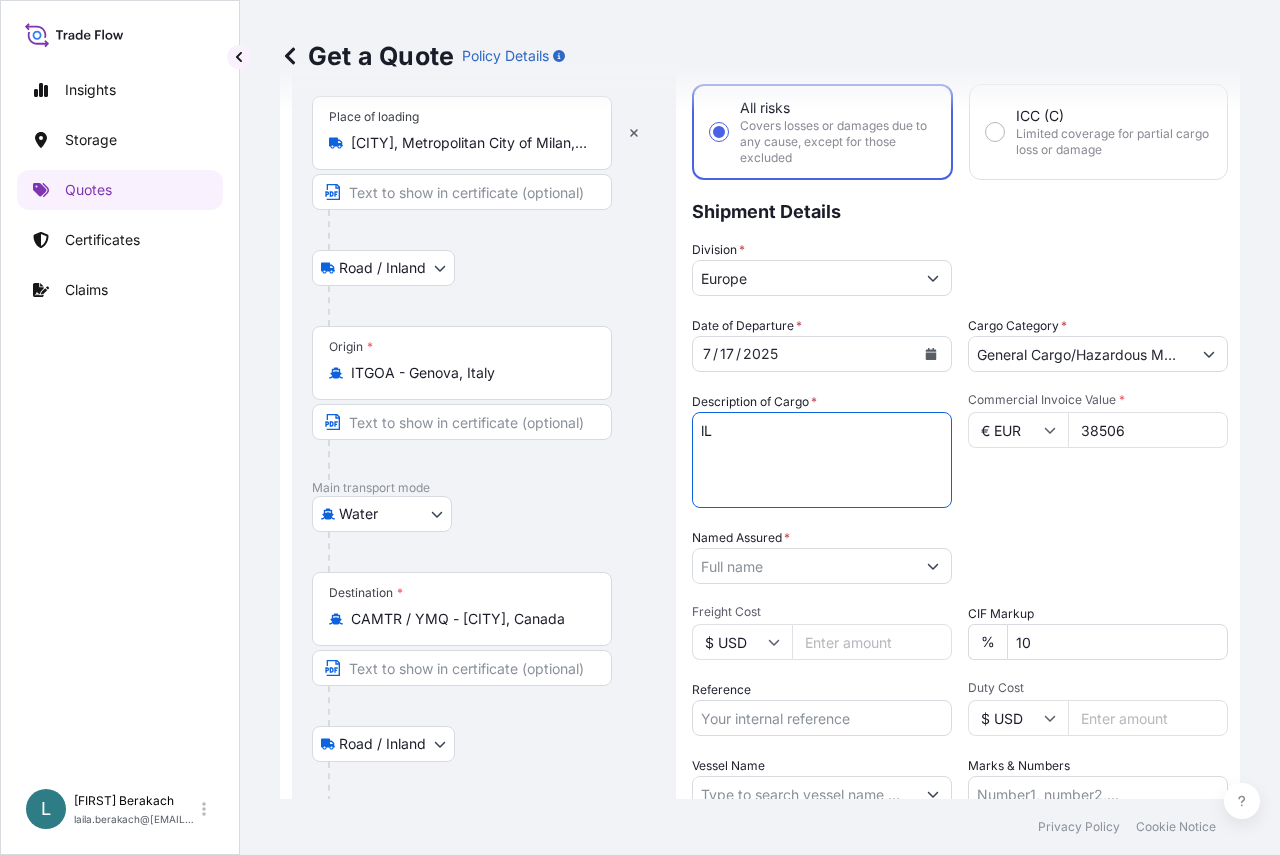 type on "l" 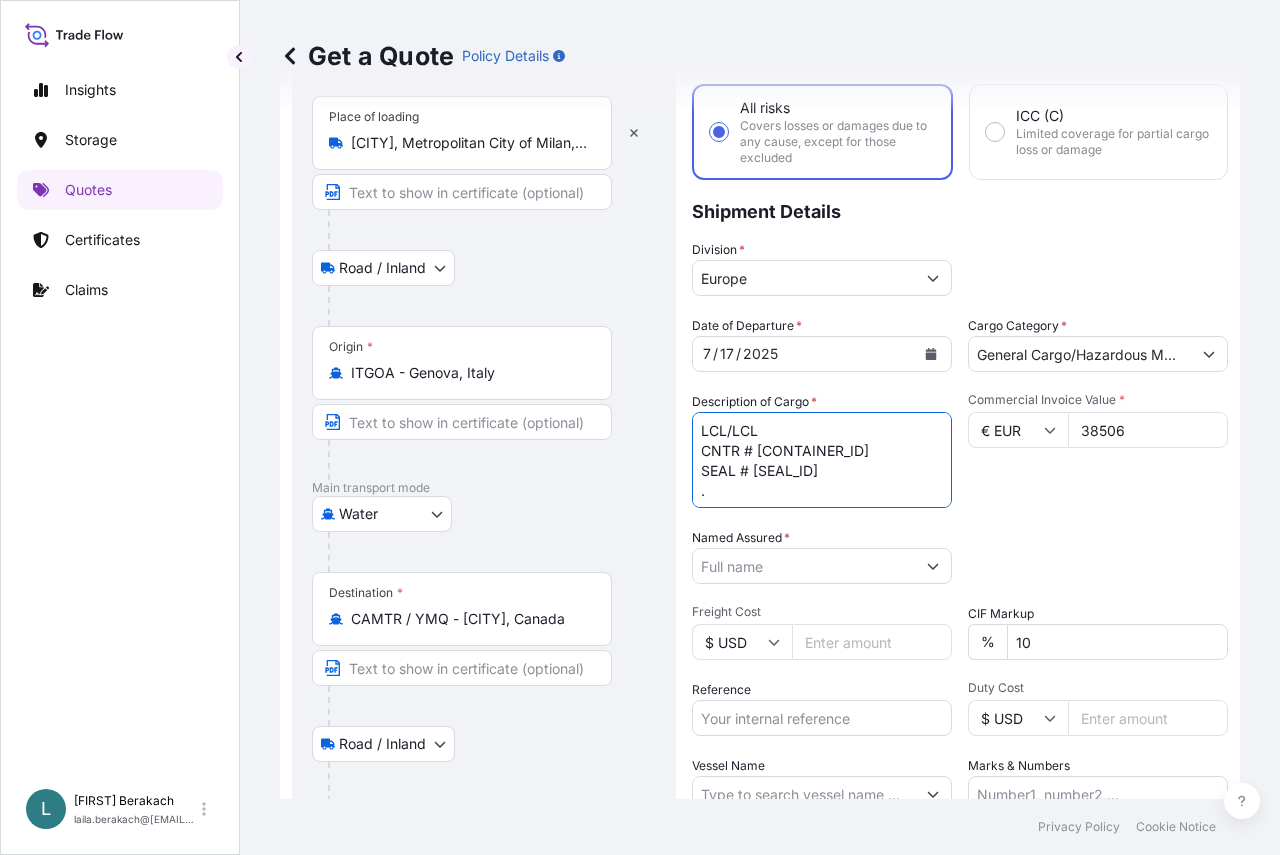scroll, scrollTop: 12, scrollLeft: 0, axis: vertical 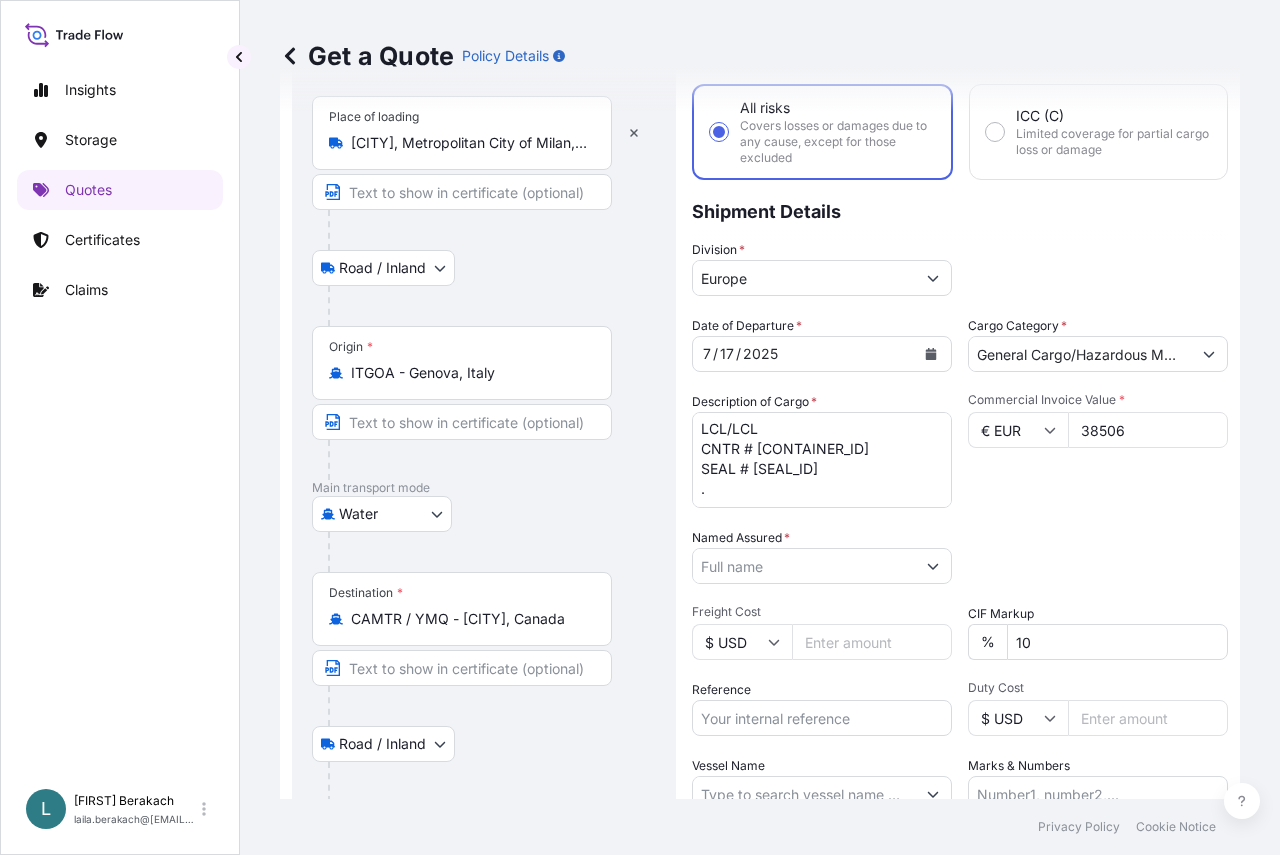 click on "LCL/LCL
CNTR # [CONTAINER_ID]
SEAL # [SEAL_ID]
." at bounding box center (822, 460) 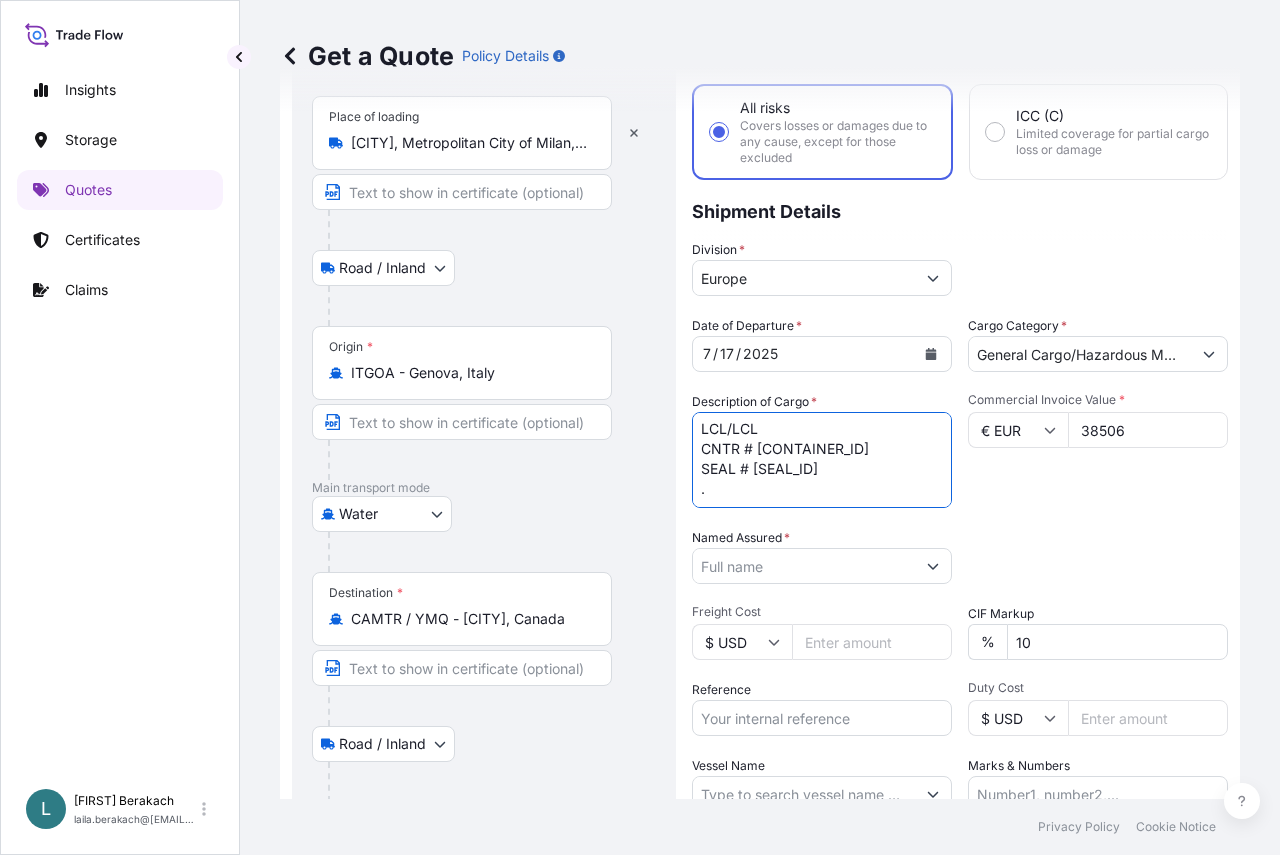 paste on "LUBRICANT OIL" 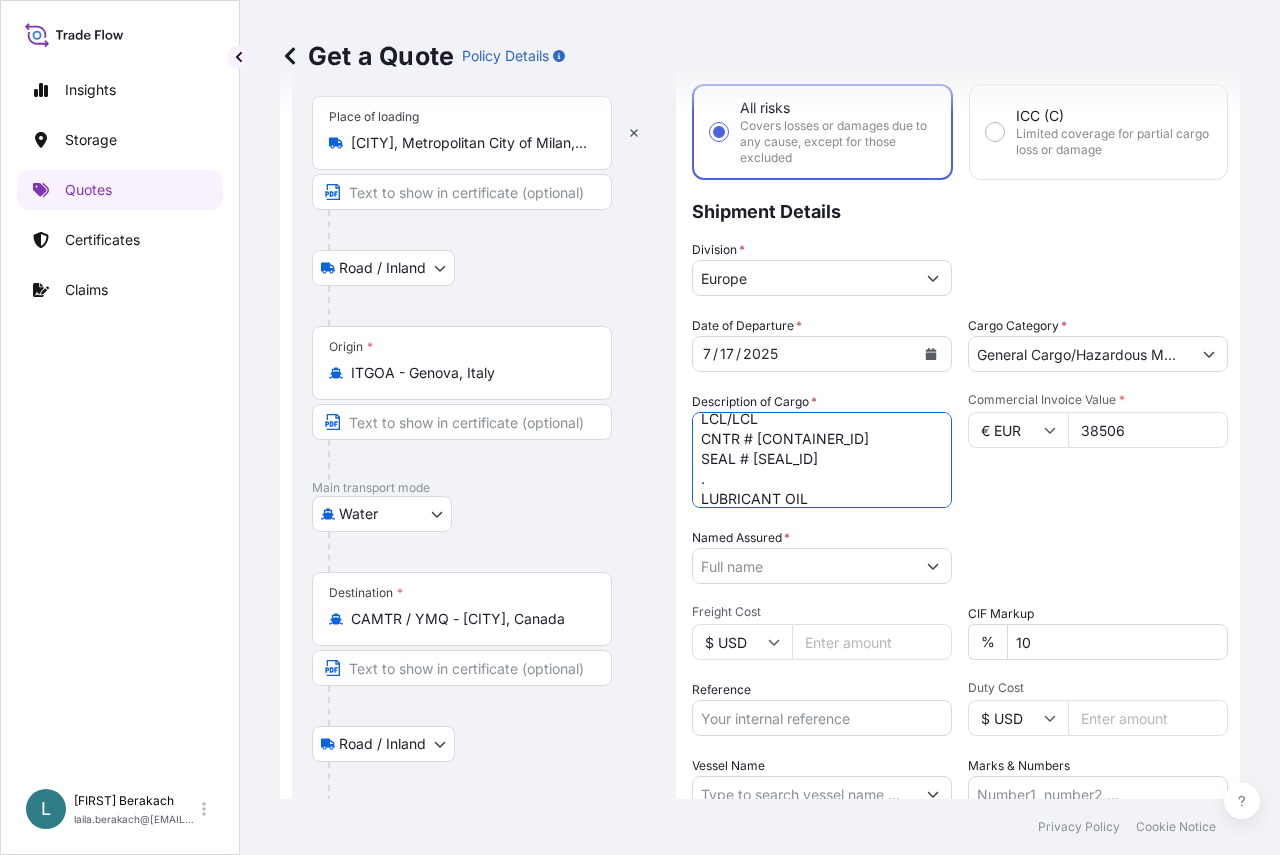 scroll, scrollTop: 32, scrollLeft: 0, axis: vertical 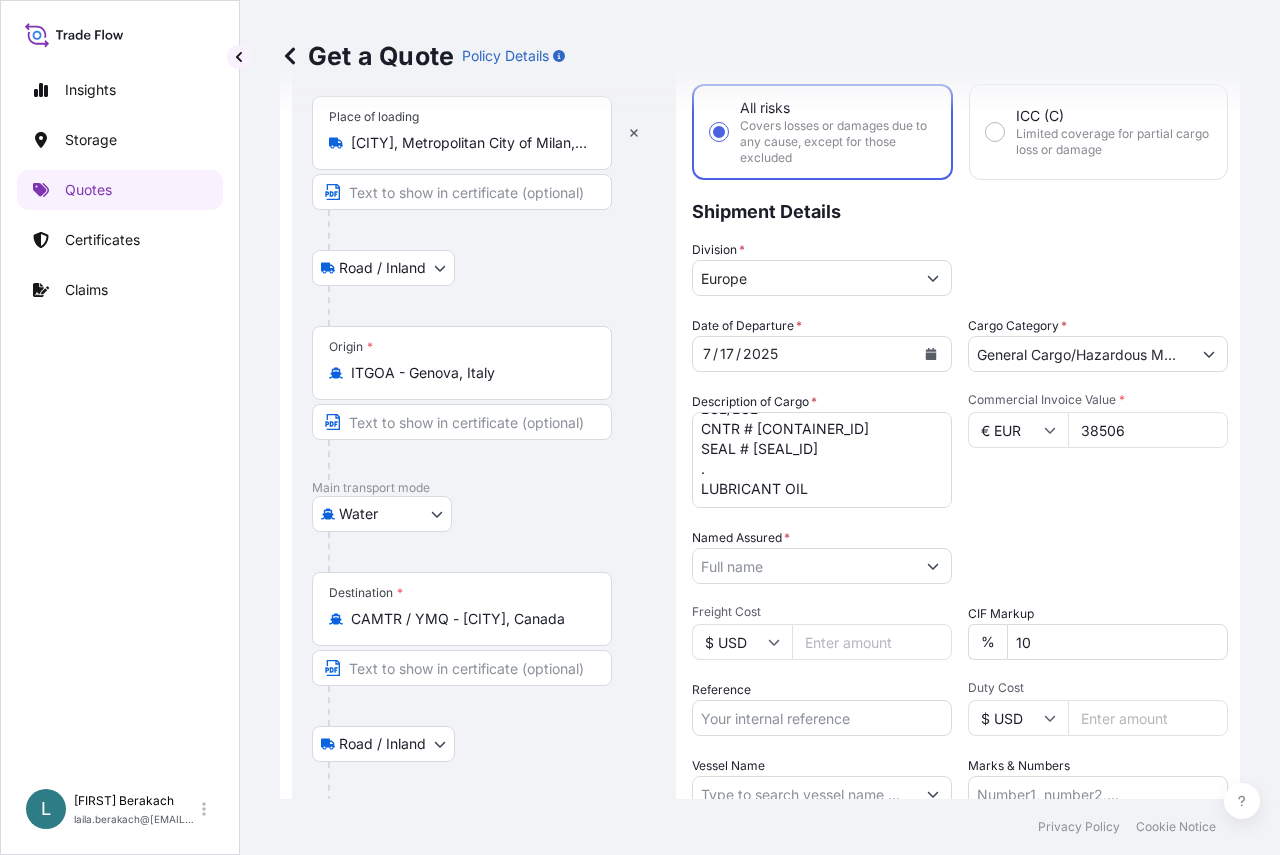 click on "LCL/LCL
CNTR # [CONTAINER_ID]
SEAL # [SEAL_ID]
.
LUBRICANT OIL" at bounding box center [822, 460] 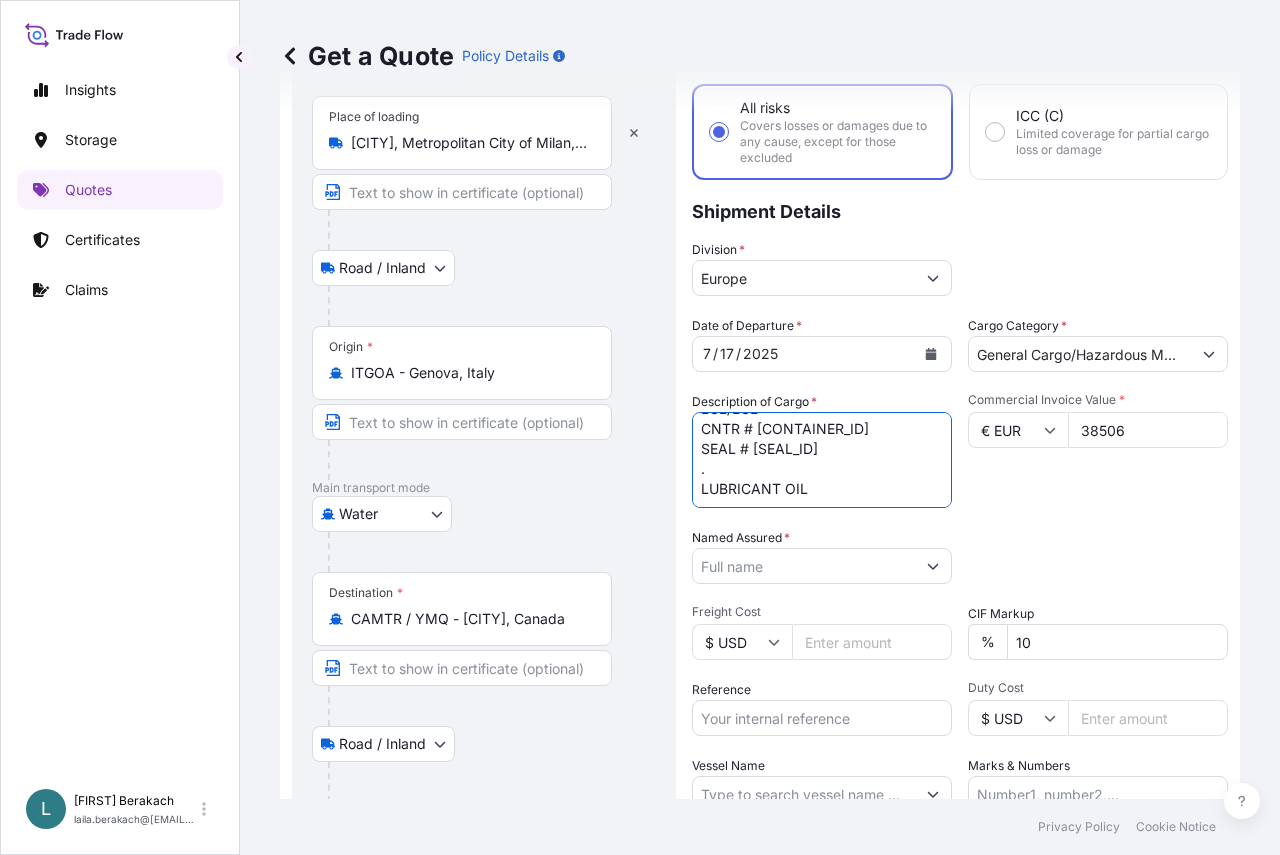 paste on "BRAKERLUB EASYLUB 400" 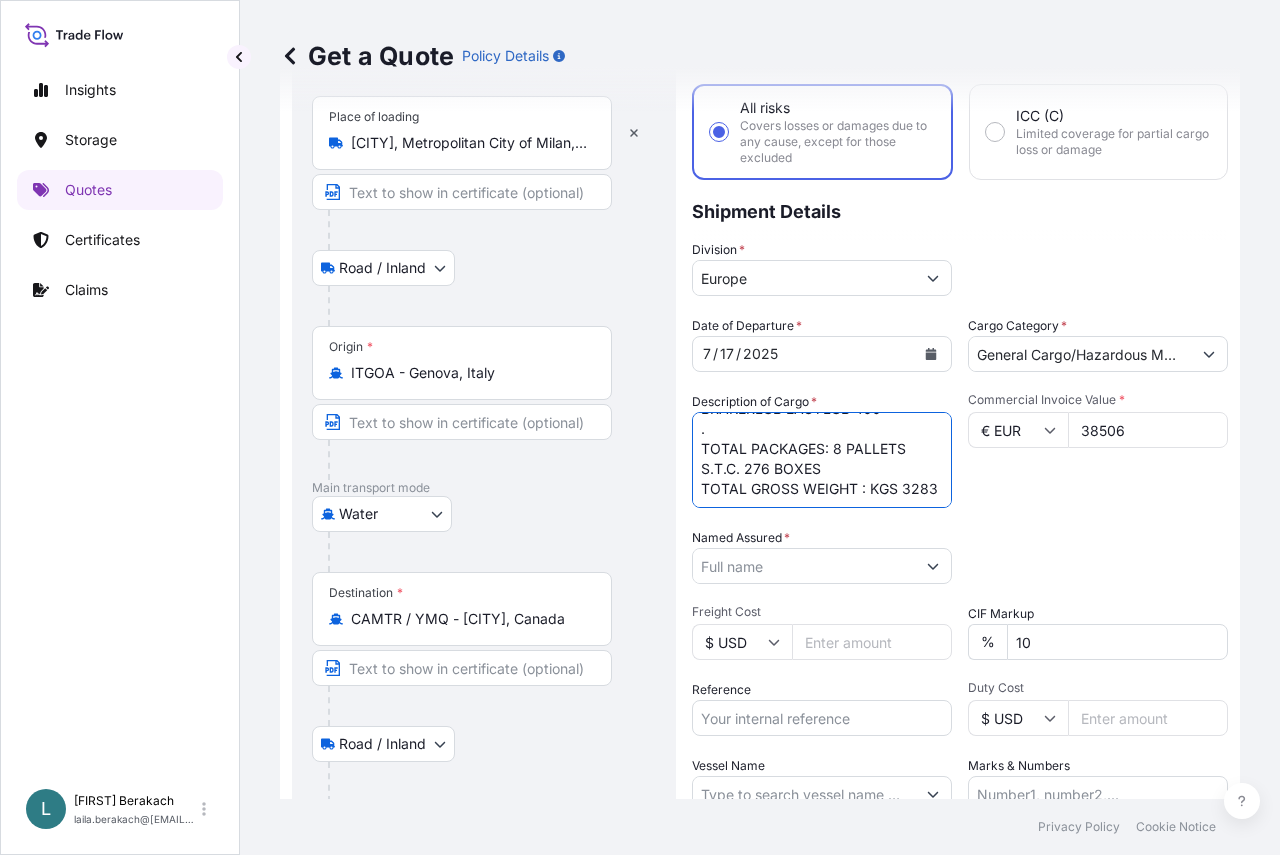 scroll, scrollTop: 152, scrollLeft: 0, axis: vertical 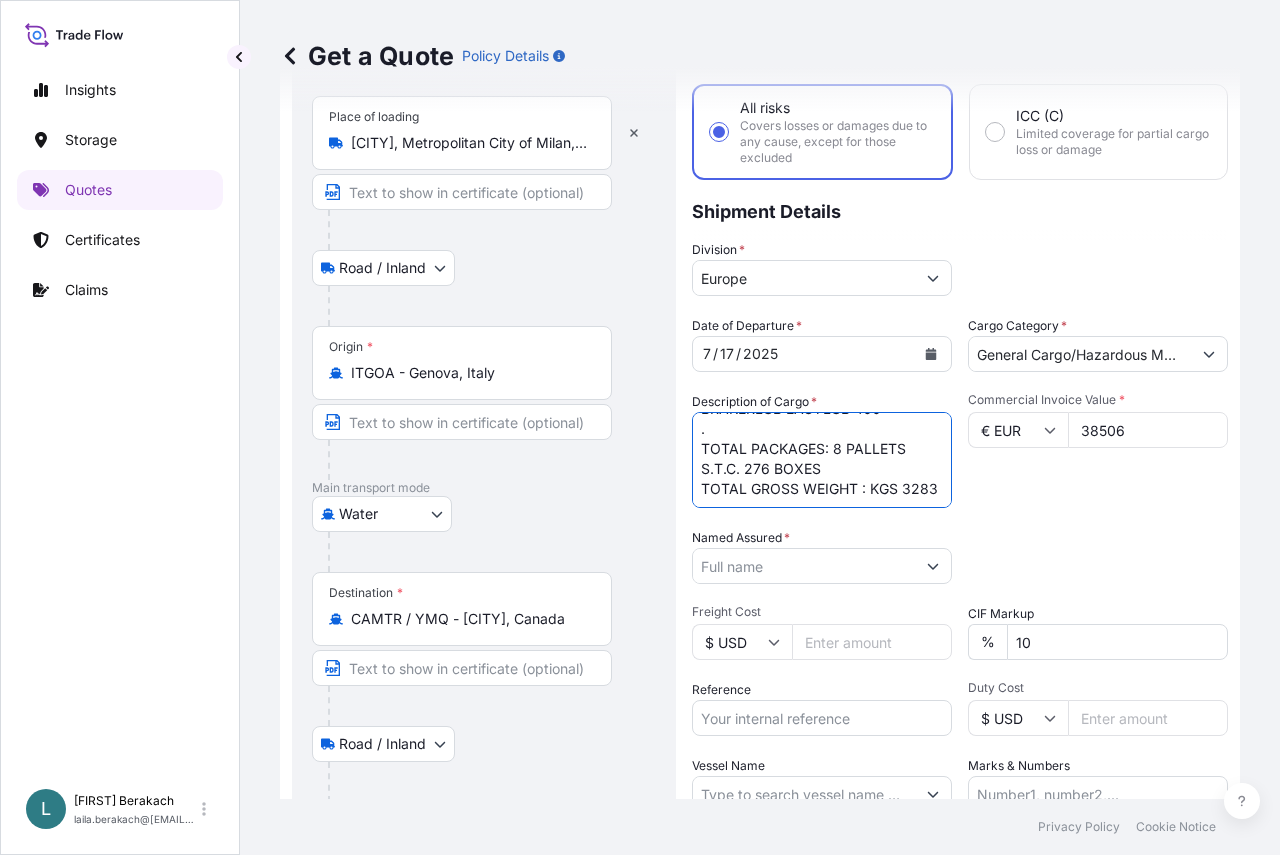 click on "LCL/LCL
CNTR # [CONTAINER_ID]
SEAL # [SEAL_ID]
.
LUBRICANT OIL
BRAKERLUB EASYLUB 400
.
TOTAL PACKAGES: 8 PALLETS
S.T.C. 276 BOXES
TOTAL GROSS WEIGHT : KGS 3283" at bounding box center [822, 460] 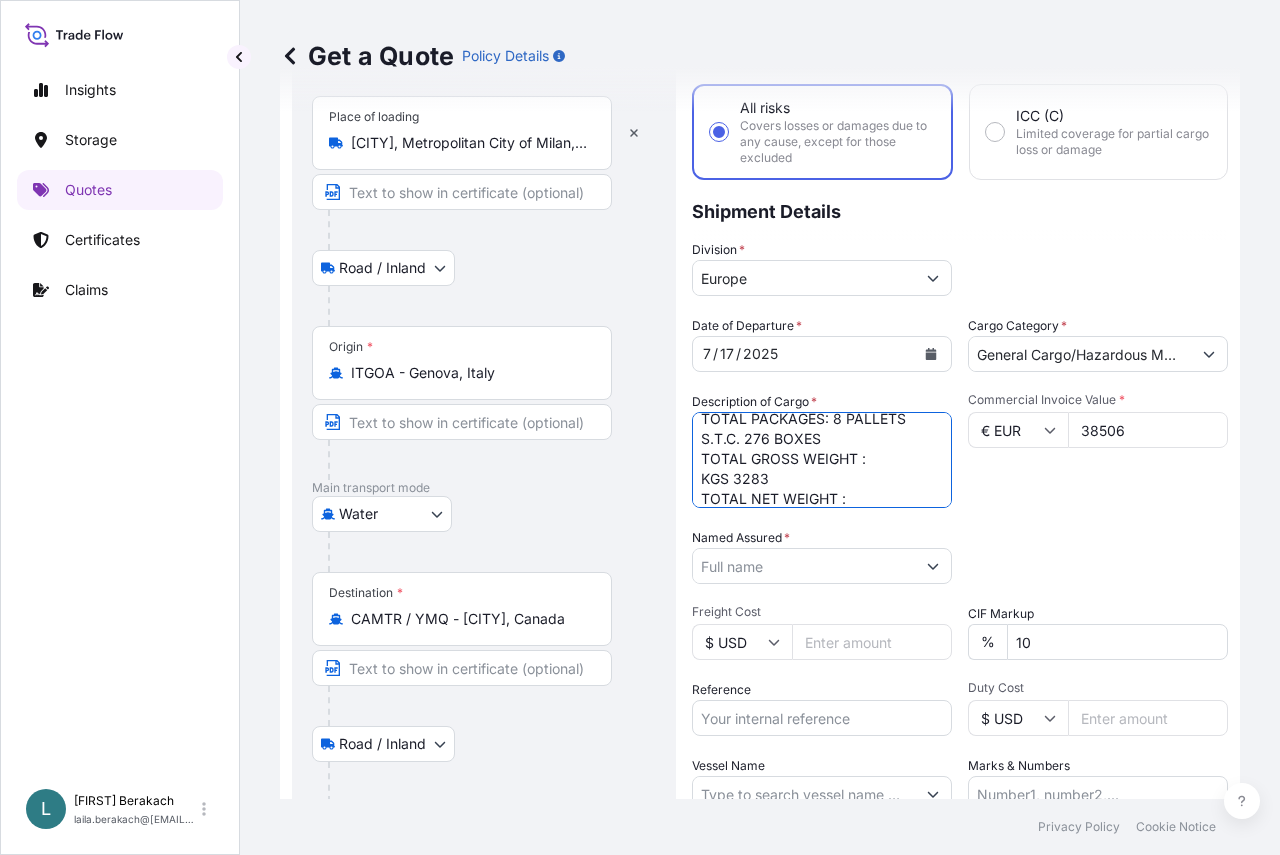 scroll, scrollTop: 172, scrollLeft: 0, axis: vertical 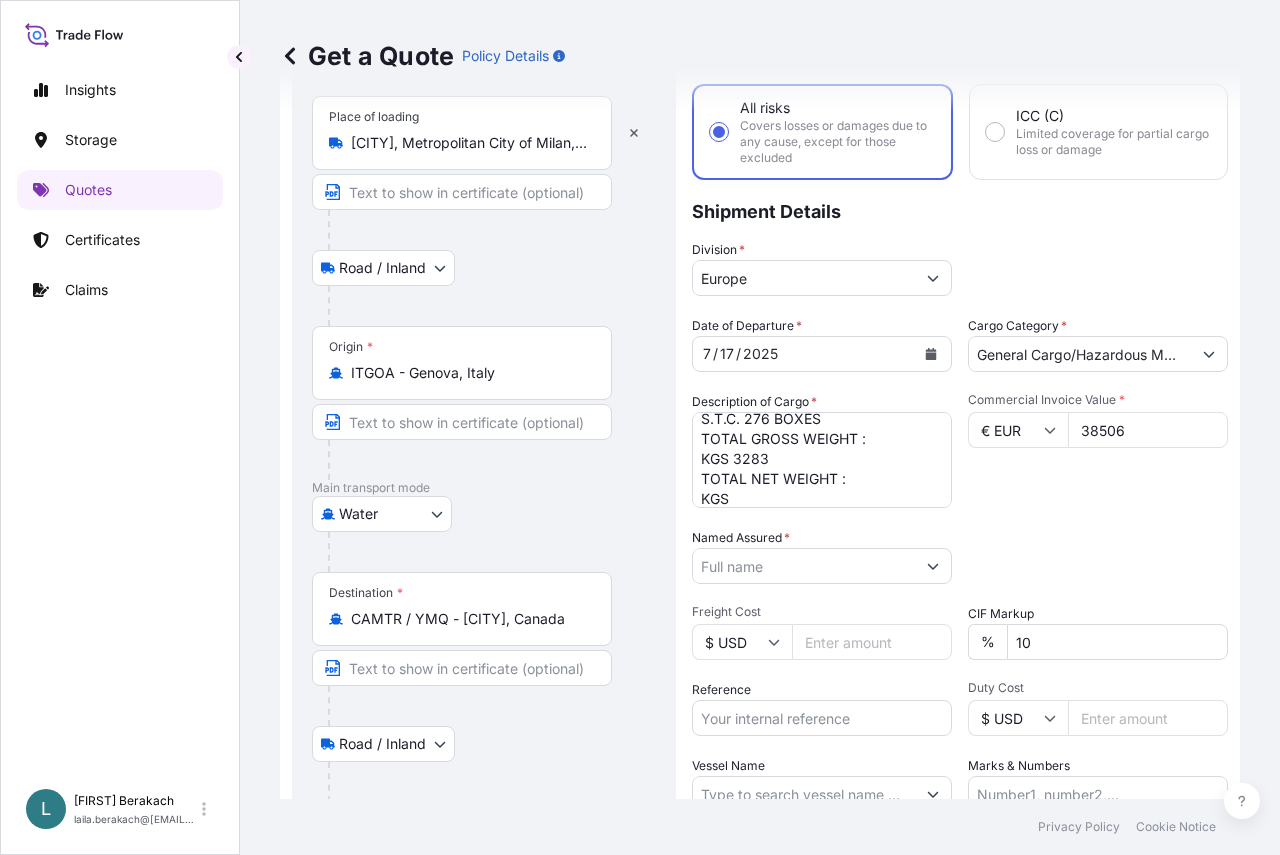 click on "LCL/LCL
CNTR # [CONTAINER_ID]
SEAL # [SEAL_ID]
.
LUBRICANT OIL
BRAKERLUB EASYLUB 400
.
TOTAL PACKAGES: 8 PALLETS
S.T.C. 276 BOXES
TOTAL GROSS WEIGHT :
KGS 3283
TOTAL NET WEIGHT :
KGS" at bounding box center [822, 460] 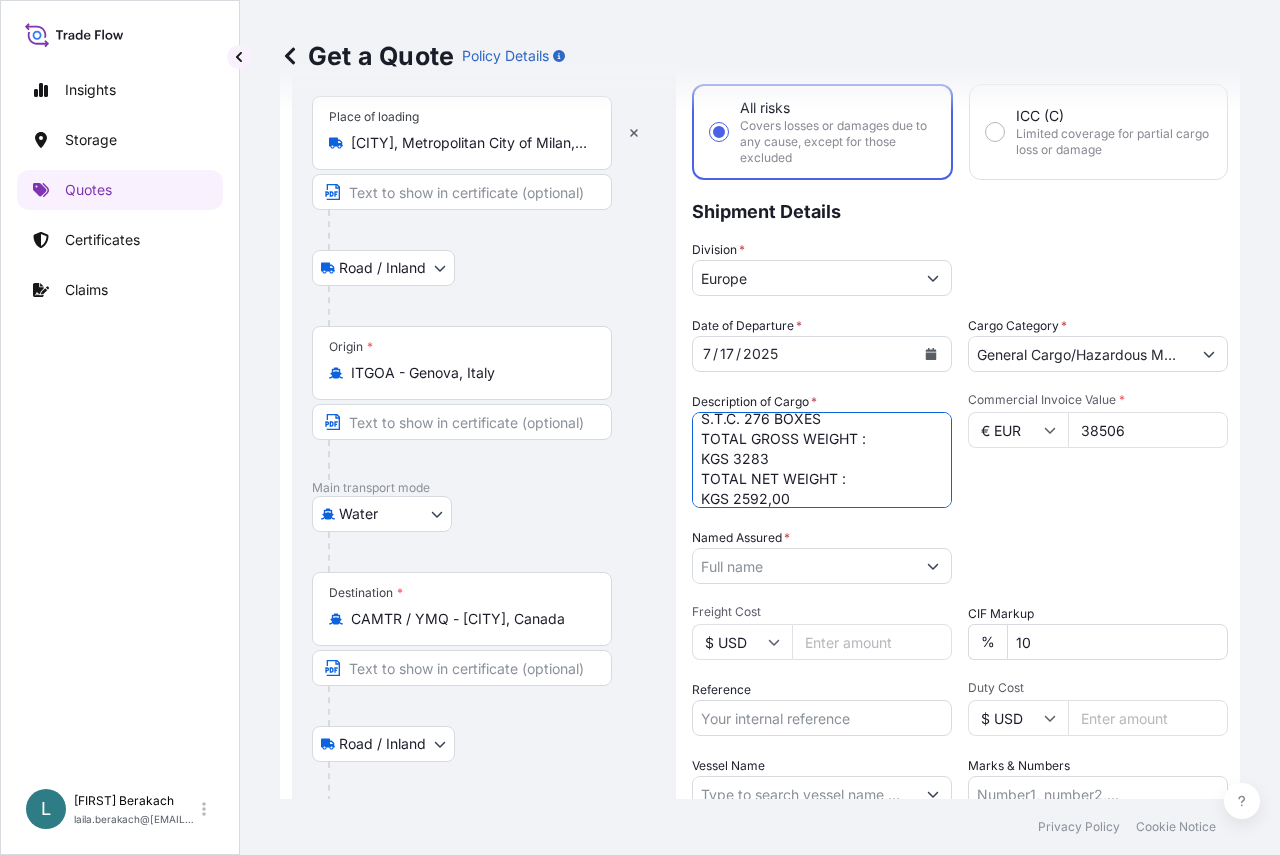 click on "LCL/LCL
CNTR # [CONTAINER_ID]
SEAL # [SEAL_ID]
.
LUBRICANT OIL
BRAKERLUB EASYLUB 400
.
TOTAL PACKAGES: 8 PALLETS
S.T.C. 276 BOXES
TOTAL GROSS WEIGHT :
KGS 3283
TOTAL NET WEIGHT :
KGS 2592,00" at bounding box center [822, 460] 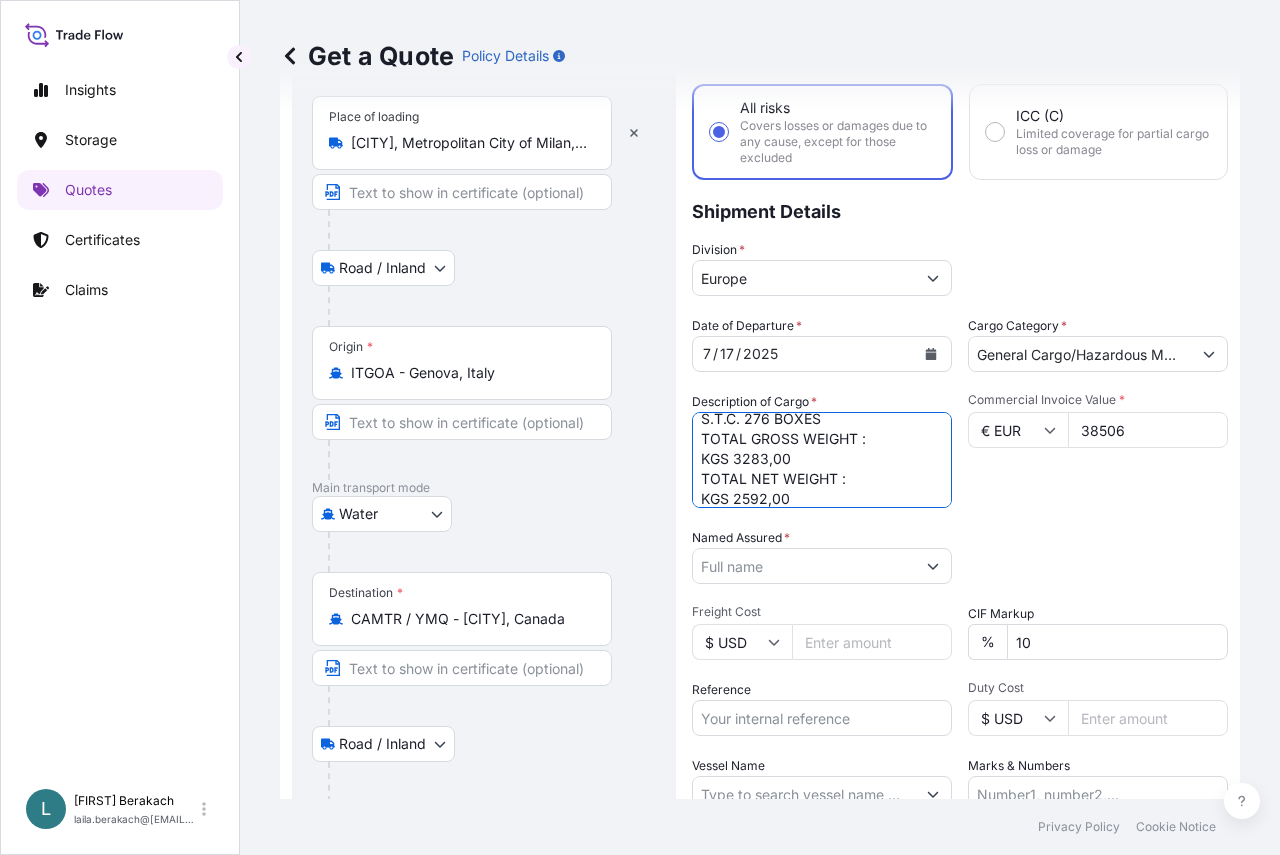 type on "LCL/LCL
CNTR # [CONTAINER_ID]
SEAL # [SEAL_ID]
.
LUBRICANT OIL
BRAKERLUB EASYLUB 400
.
TOTAL PACKAGES: 8 PALLETS
S.T.C. 276 BOXES
TOTAL GROSS WEIGHT :
KGS 3283,00
TOTAL NET WEIGHT :
KGS 2592,00" 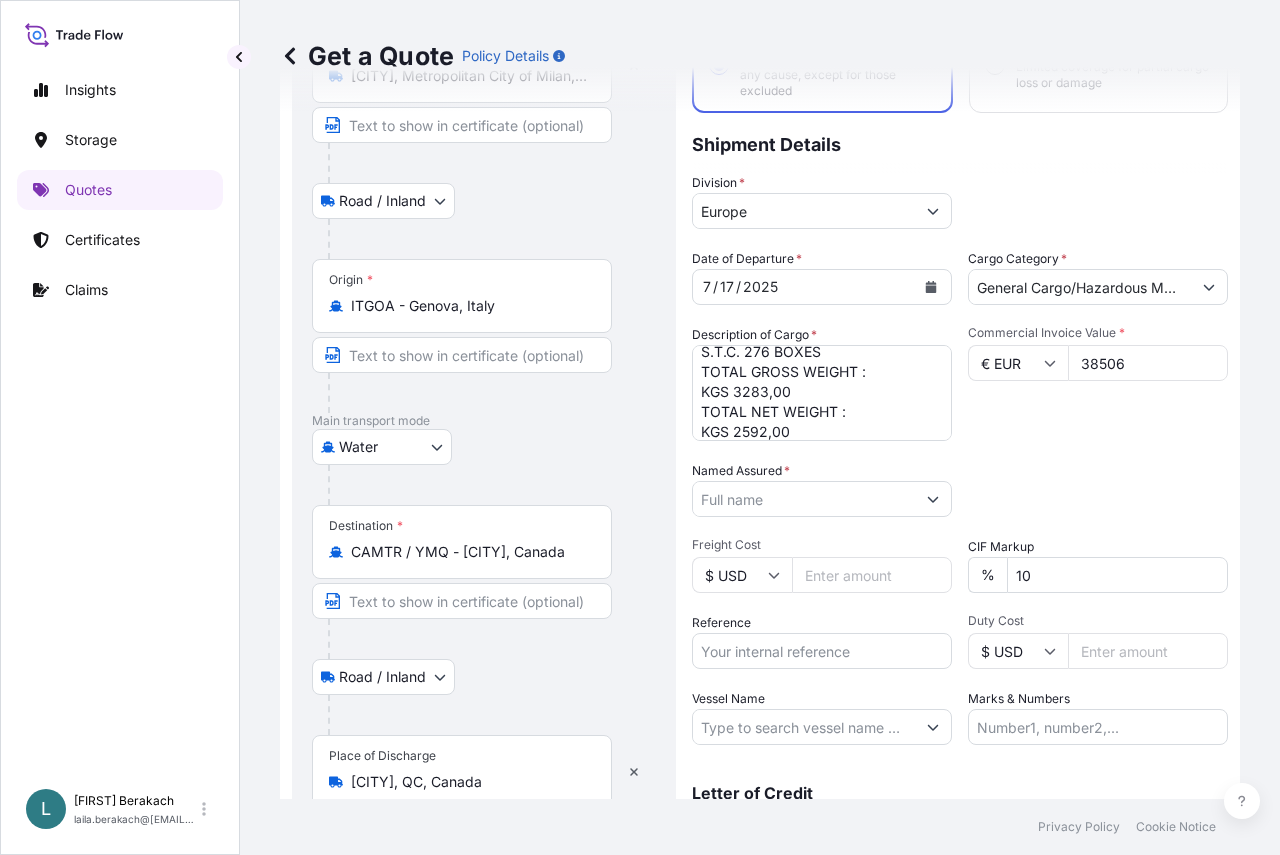 scroll, scrollTop: 274, scrollLeft: 0, axis: vertical 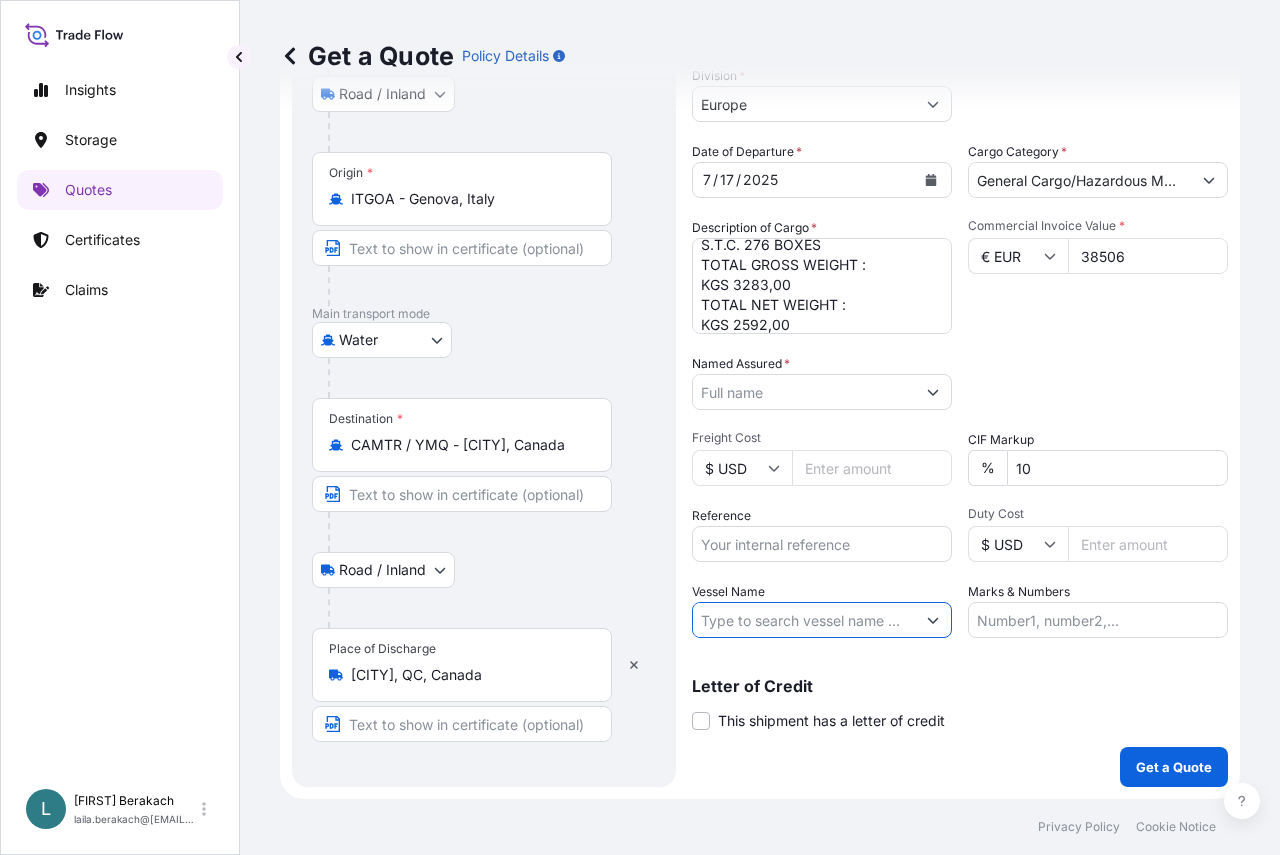 click on "Vessel Name" at bounding box center [804, 620] 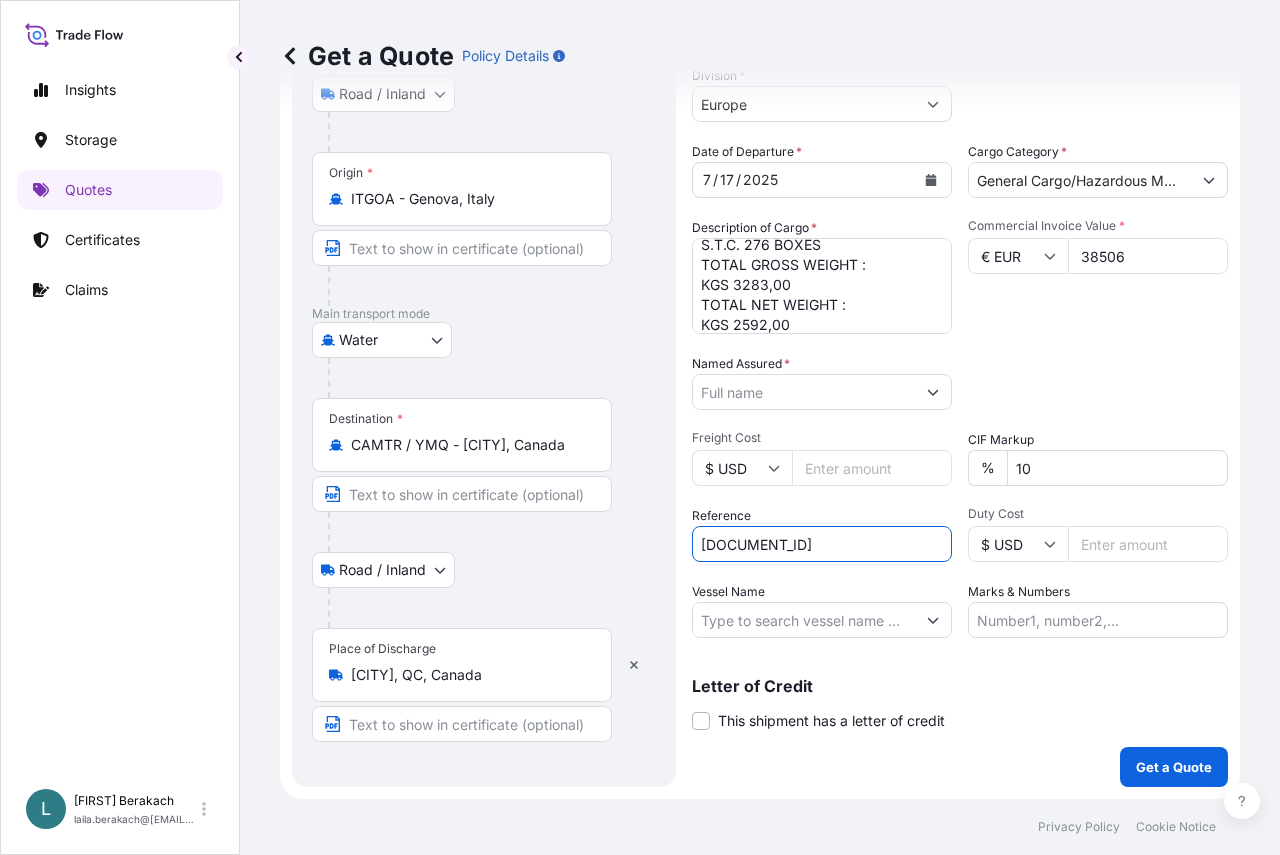type on "[DOCUMENT_ID]" 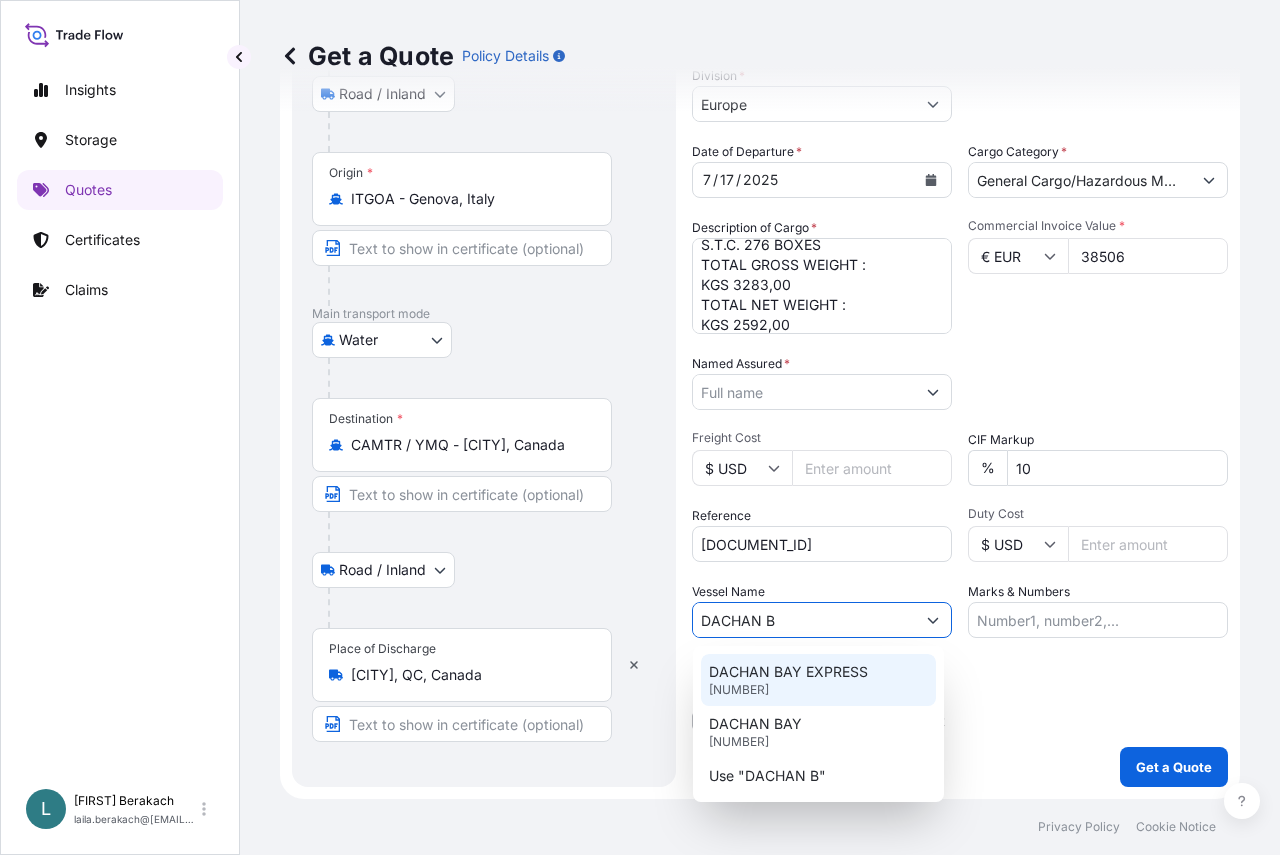 click on "DACHAN BAY EXPRESS" at bounding box center [788, 672] 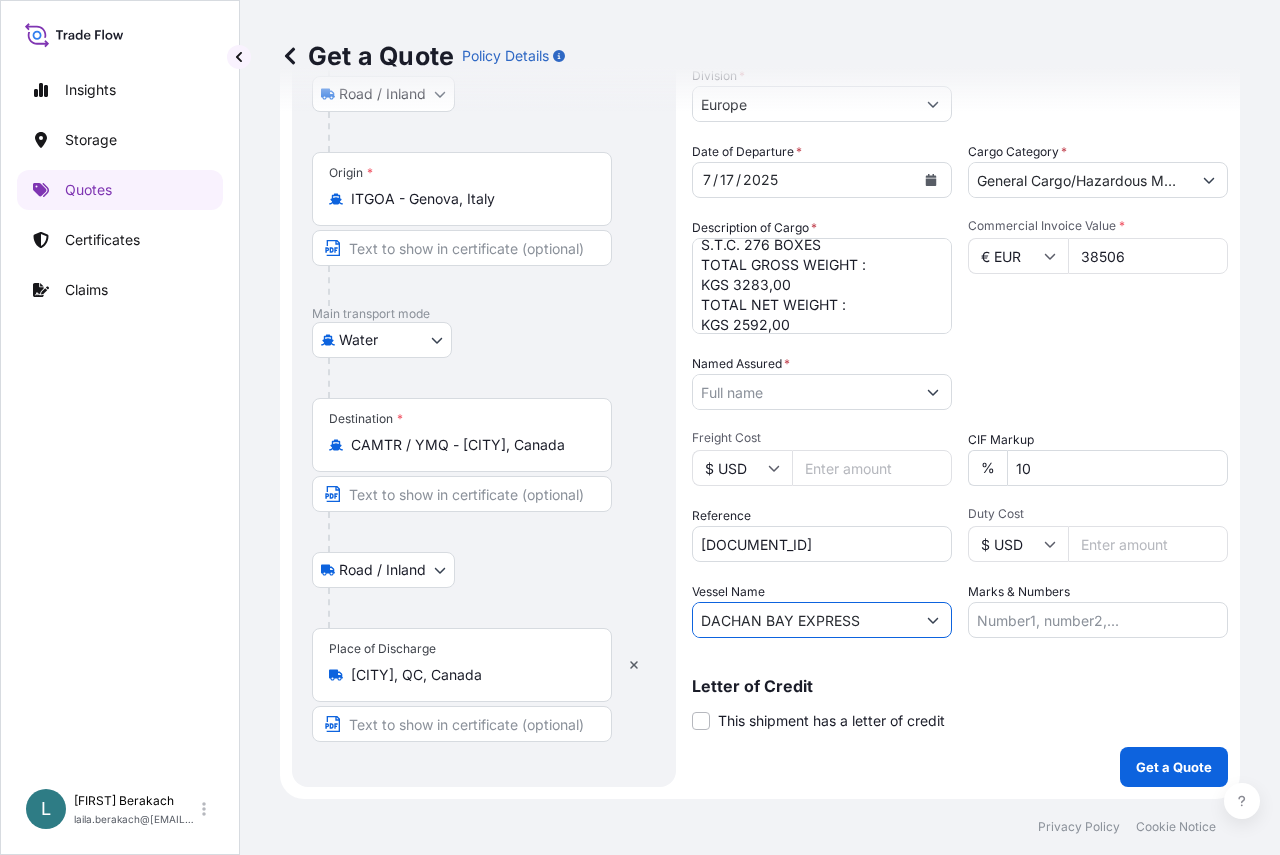 type on "DACHAN BAY EXPRESS" 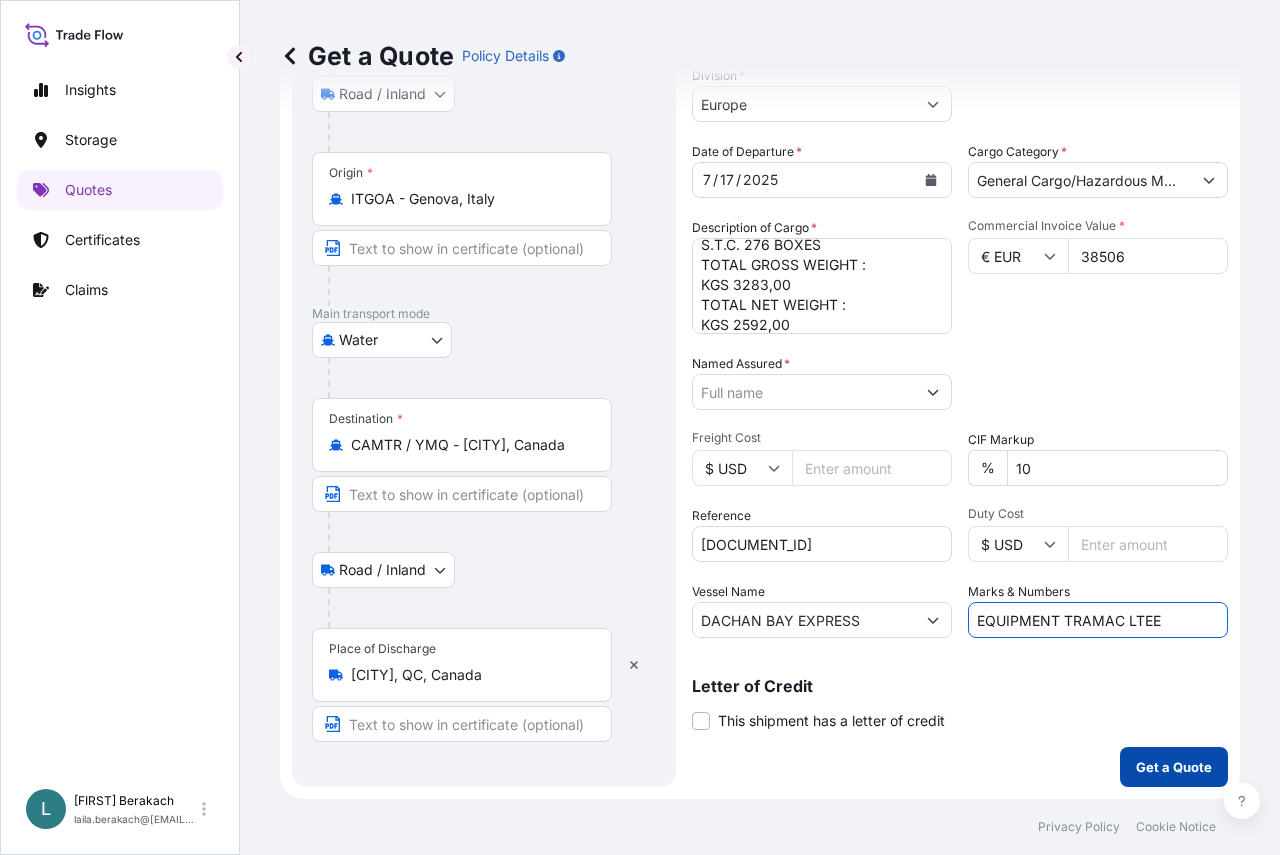 type on "EQUIPMENT TRAMAC LTEE" 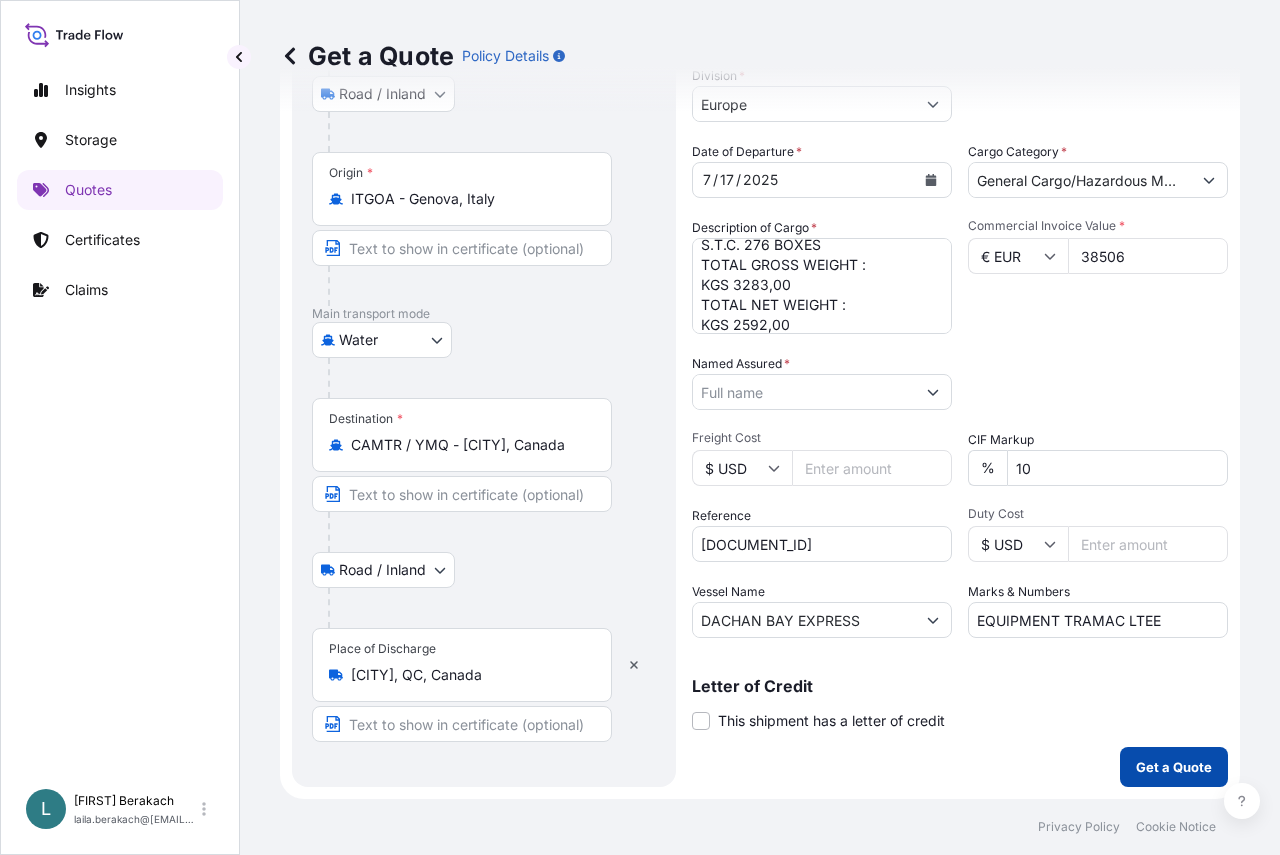 click on "Get a Quote" at bounding box center [1174, 767] 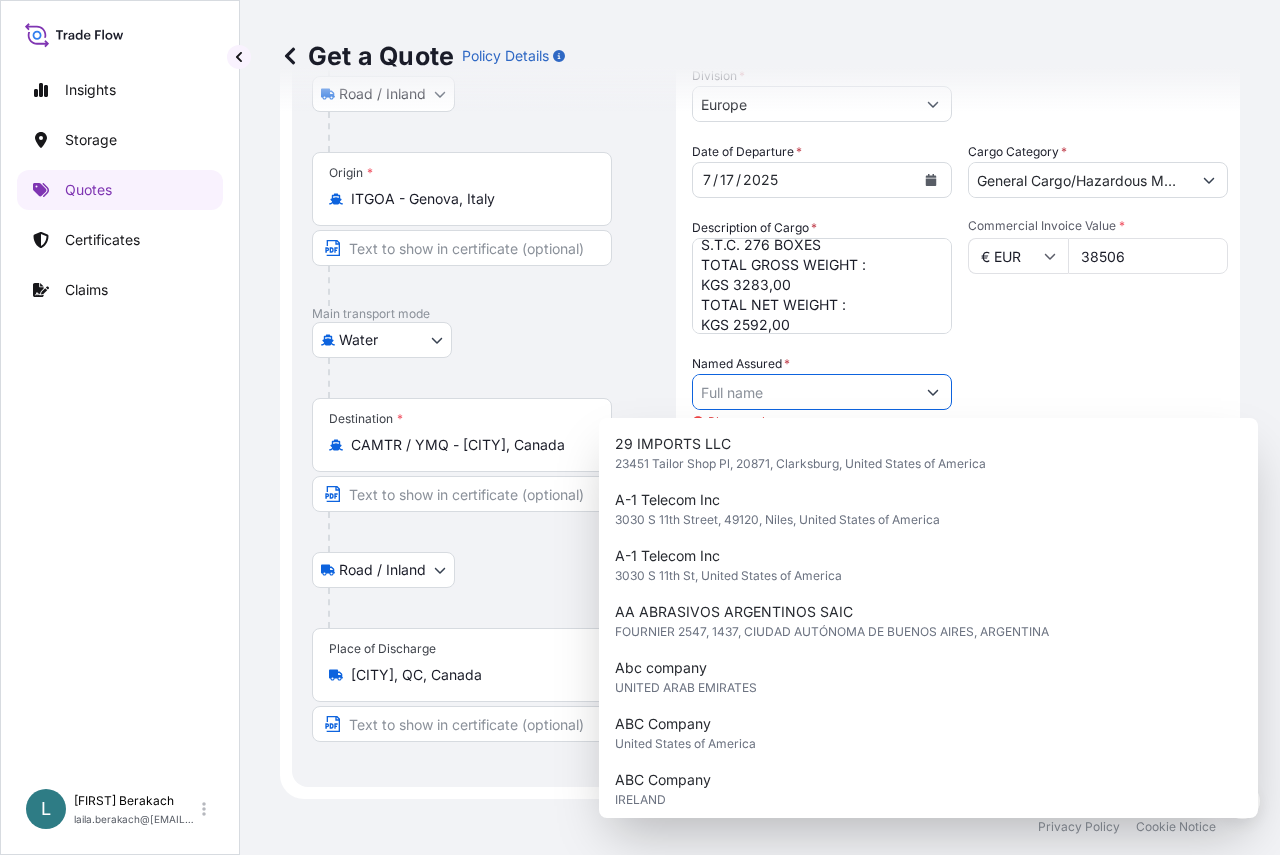 click on "Named Assured *" at bounding box center [804, 392] 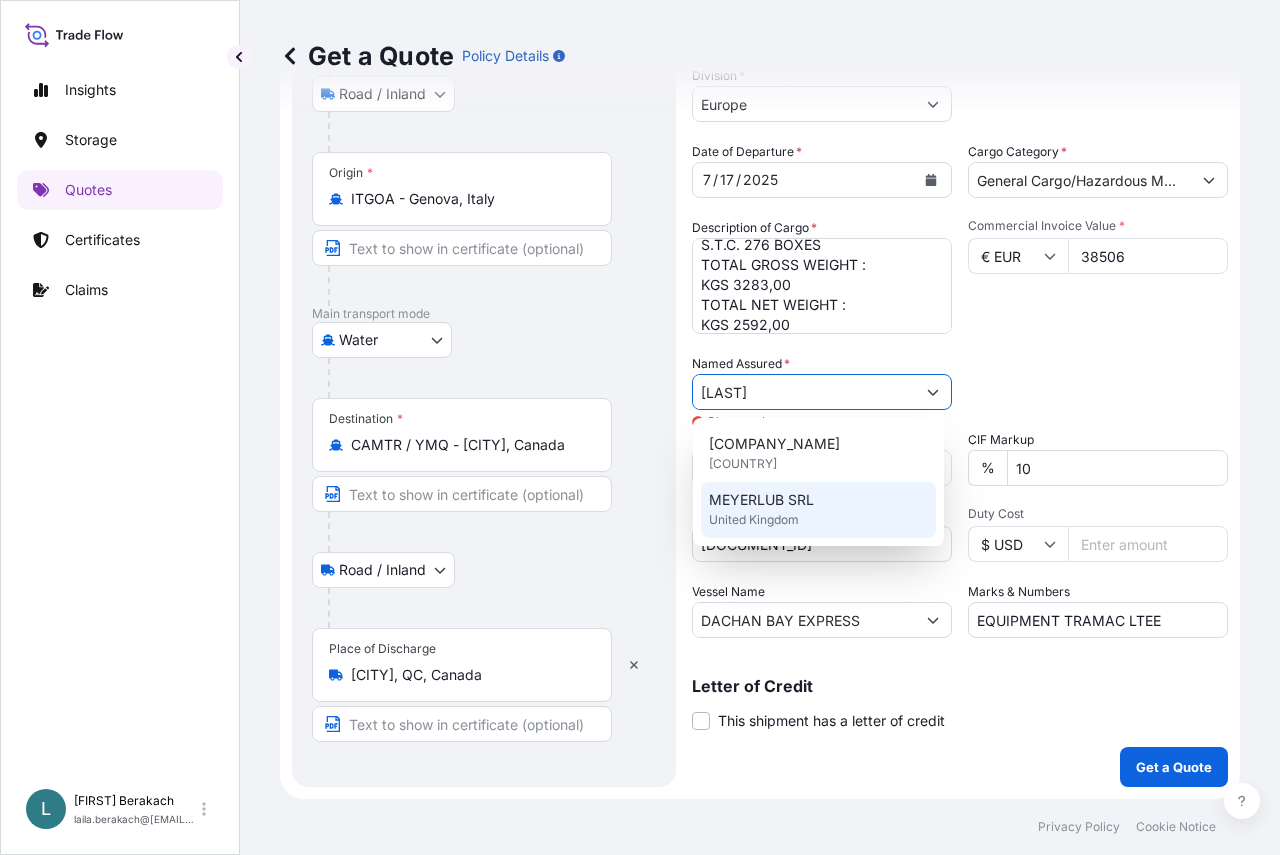 click on "MEYERLUB SRL" at bounding box center (761, 500) 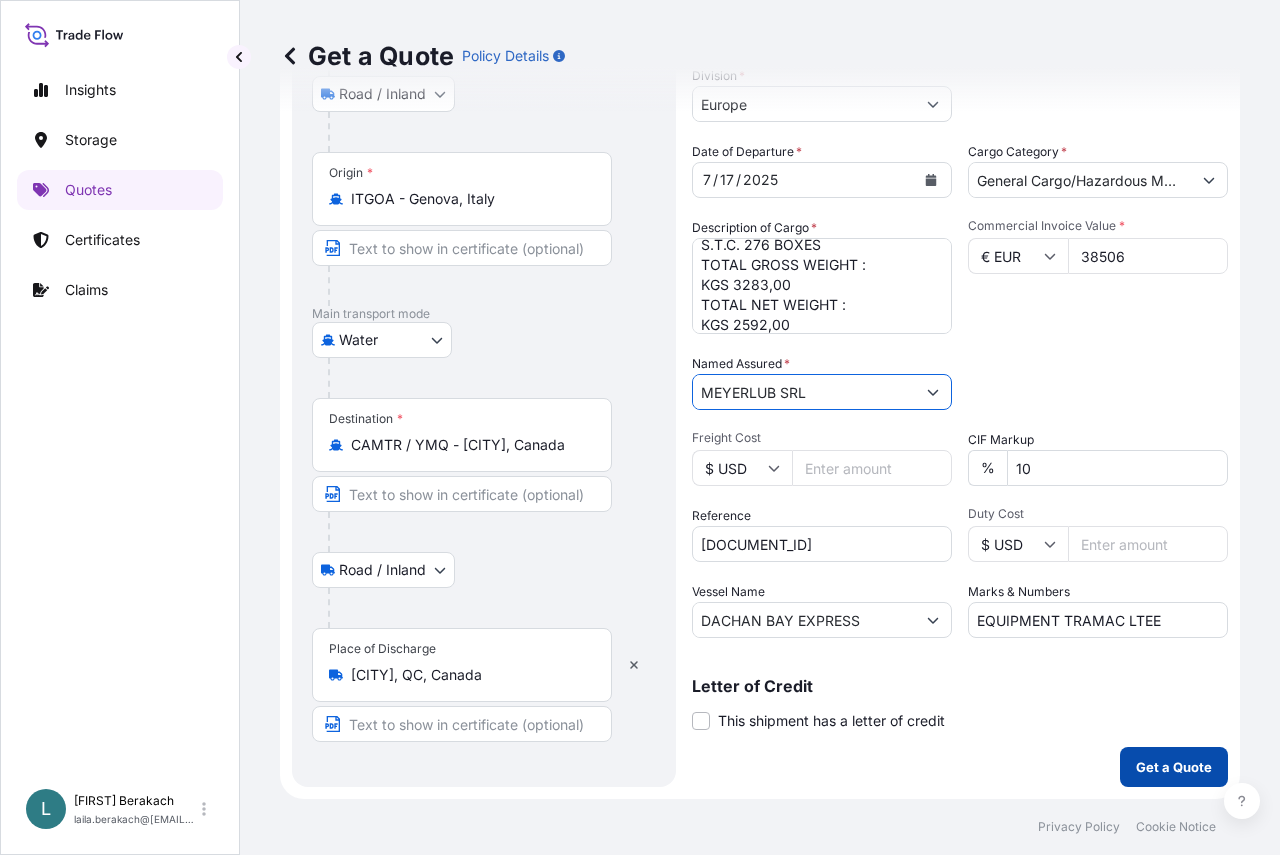 type on "MEYERLUB SRL" 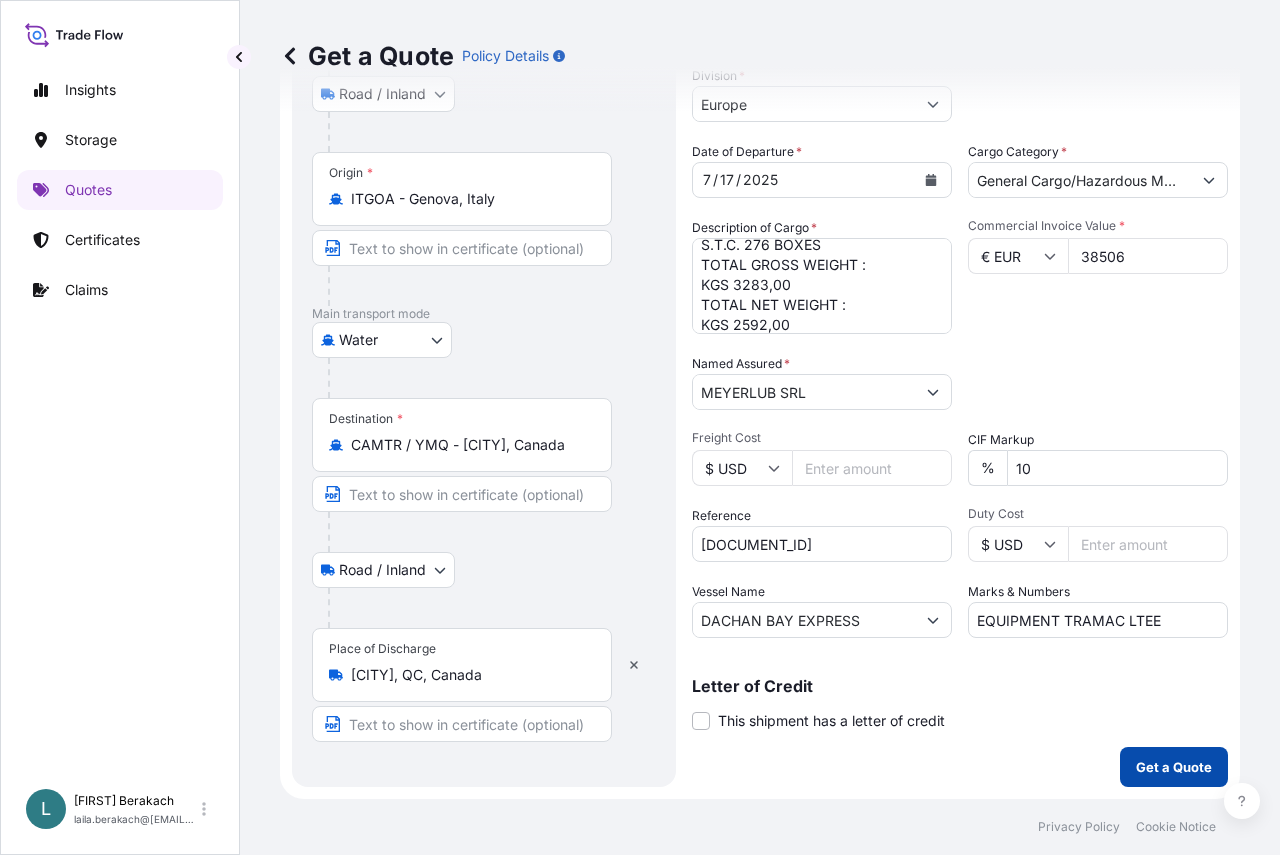 click on "Get a Quote" at bounding box center (1174, 767) 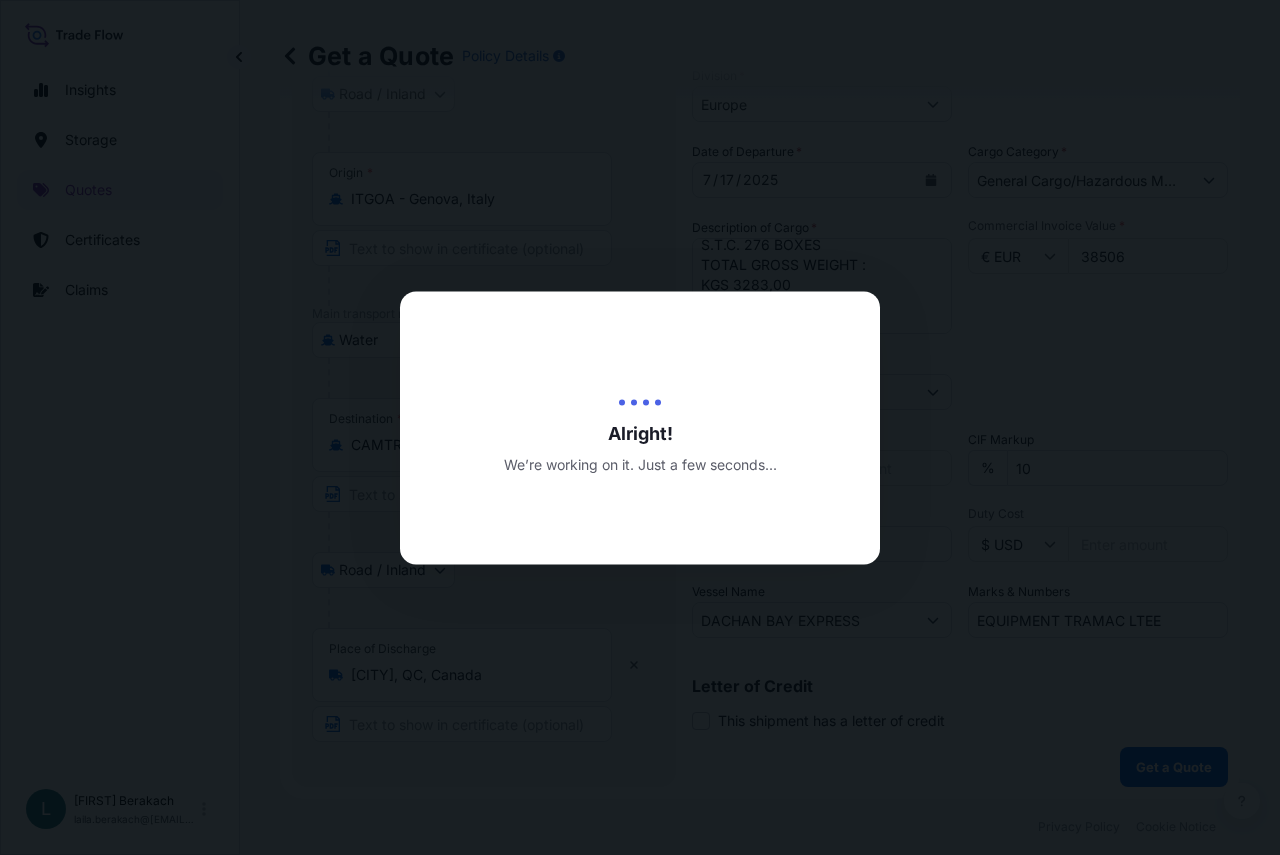 scroll, scrollTop: 0, scrollLeft: 0, axis: both 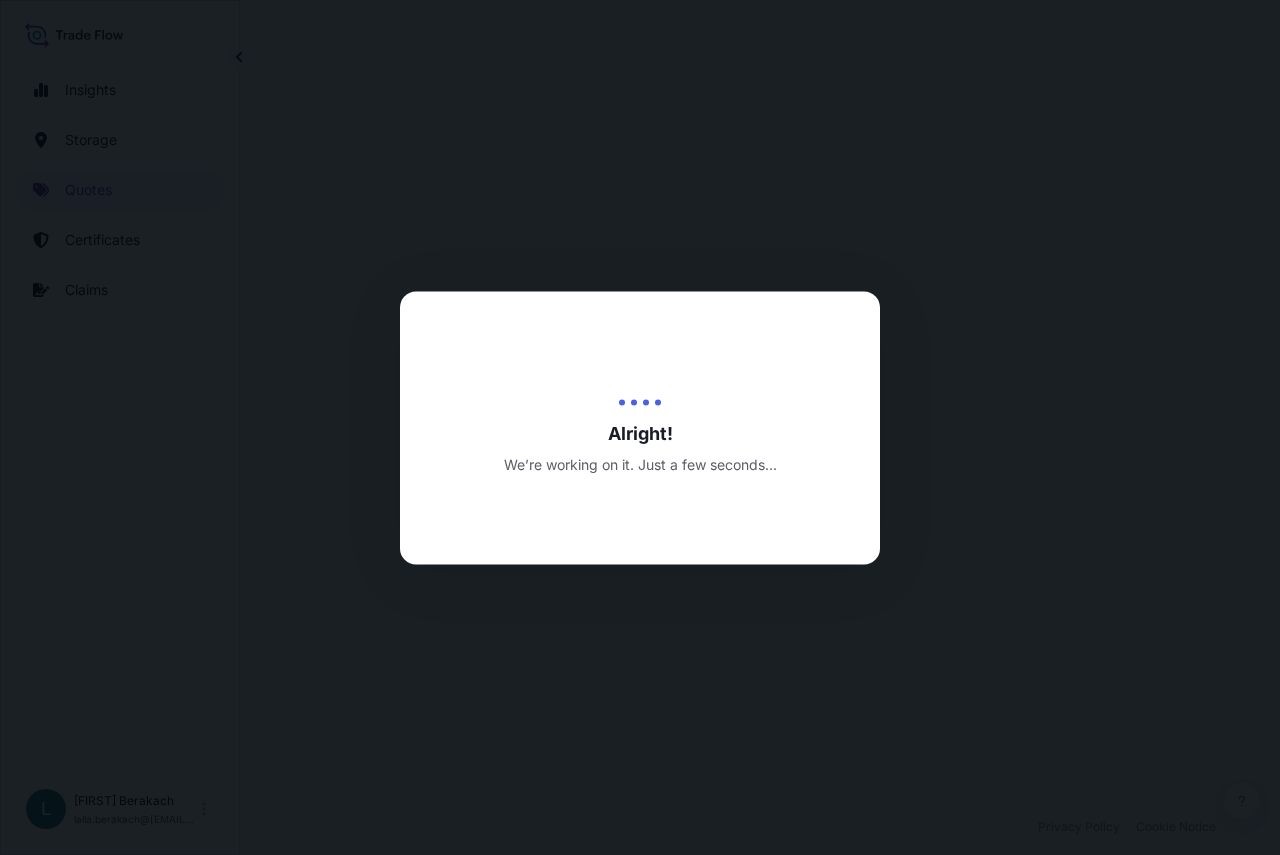 select on "Road / Inland" 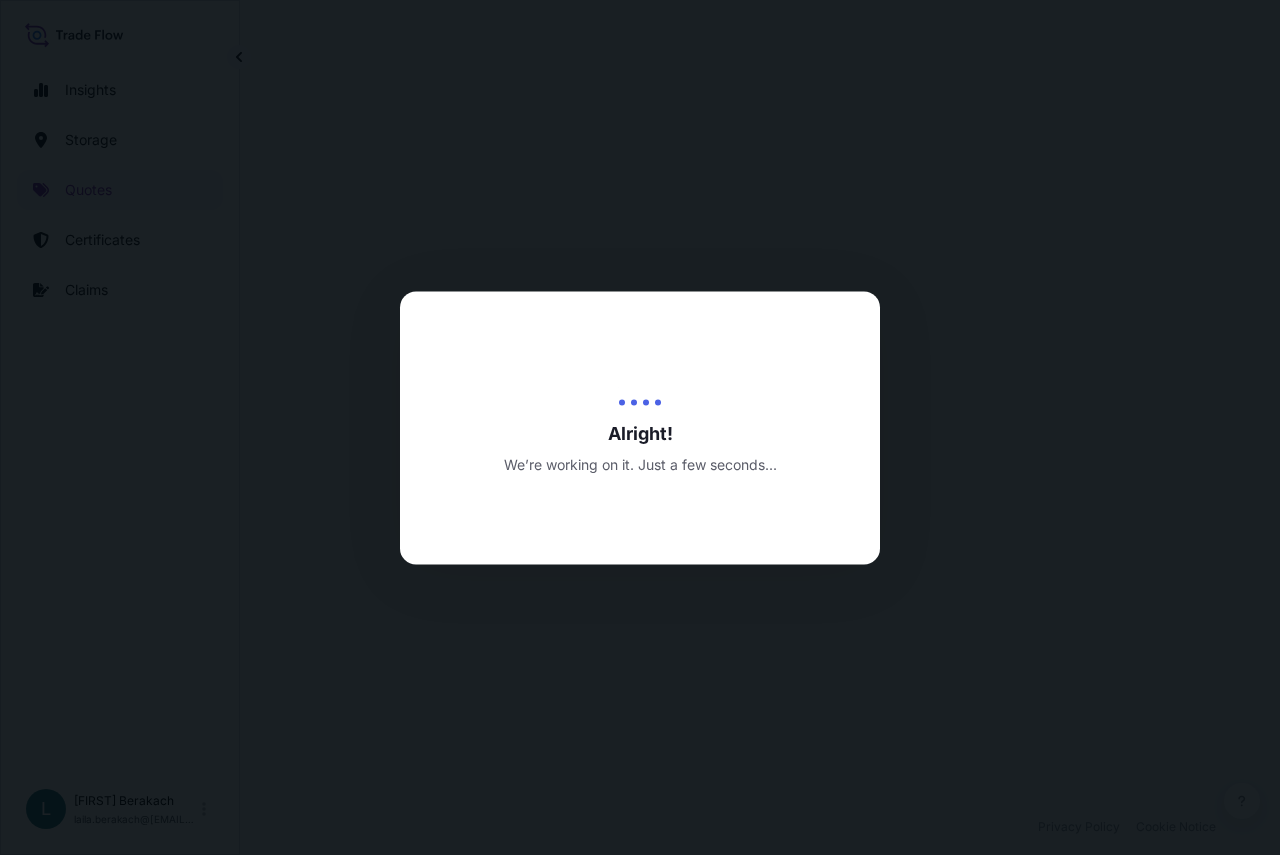 select on "Water" 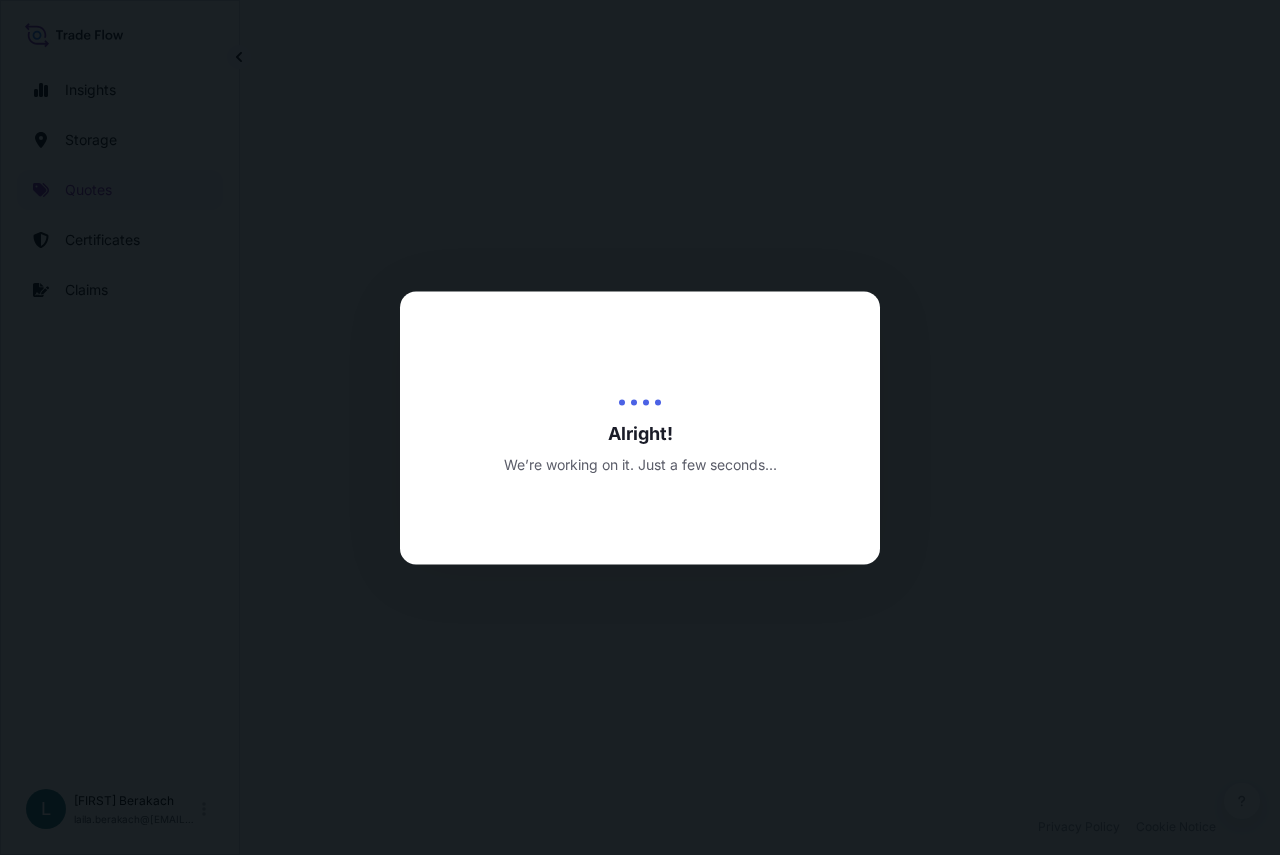 select on "Road / Inland" 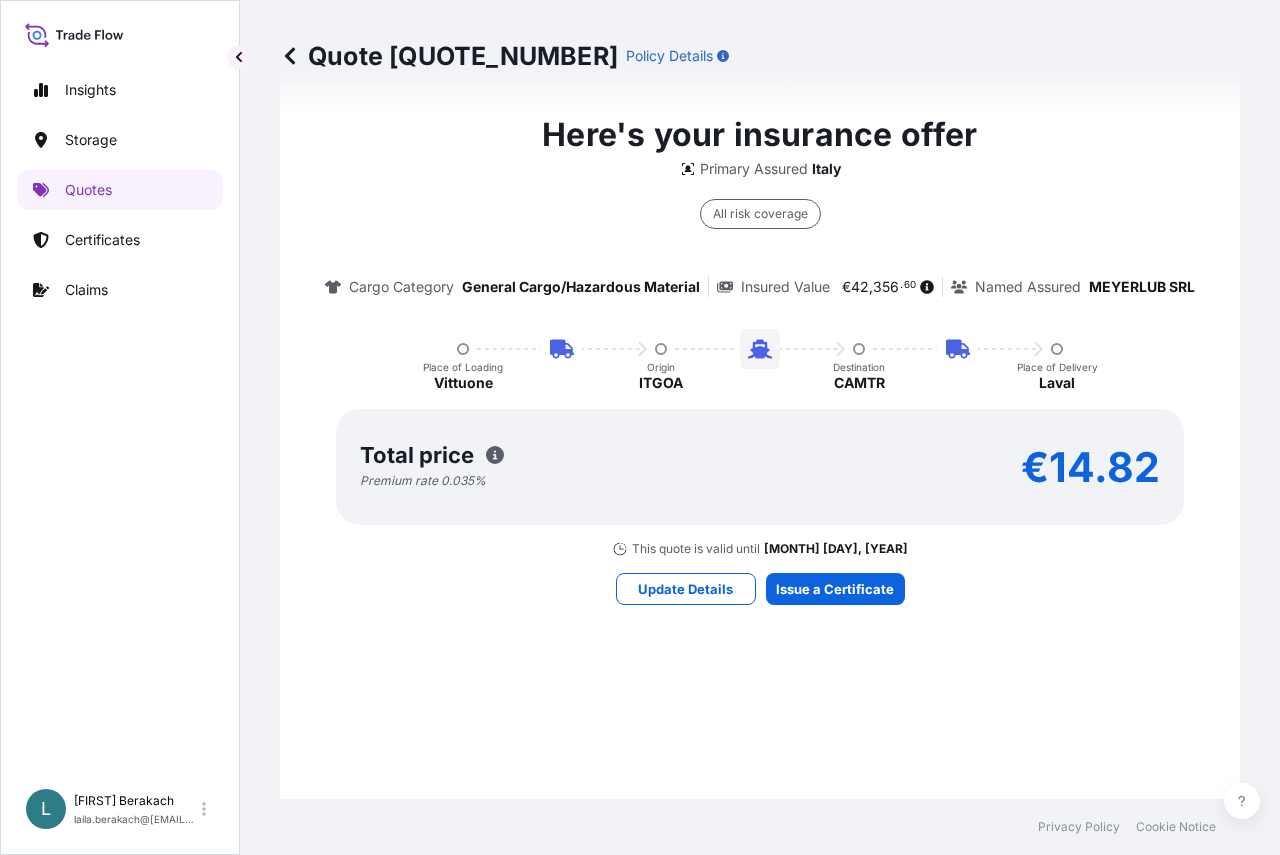 scroll, scrollTop: 1493, scrollLeft: 0, axis: vertical 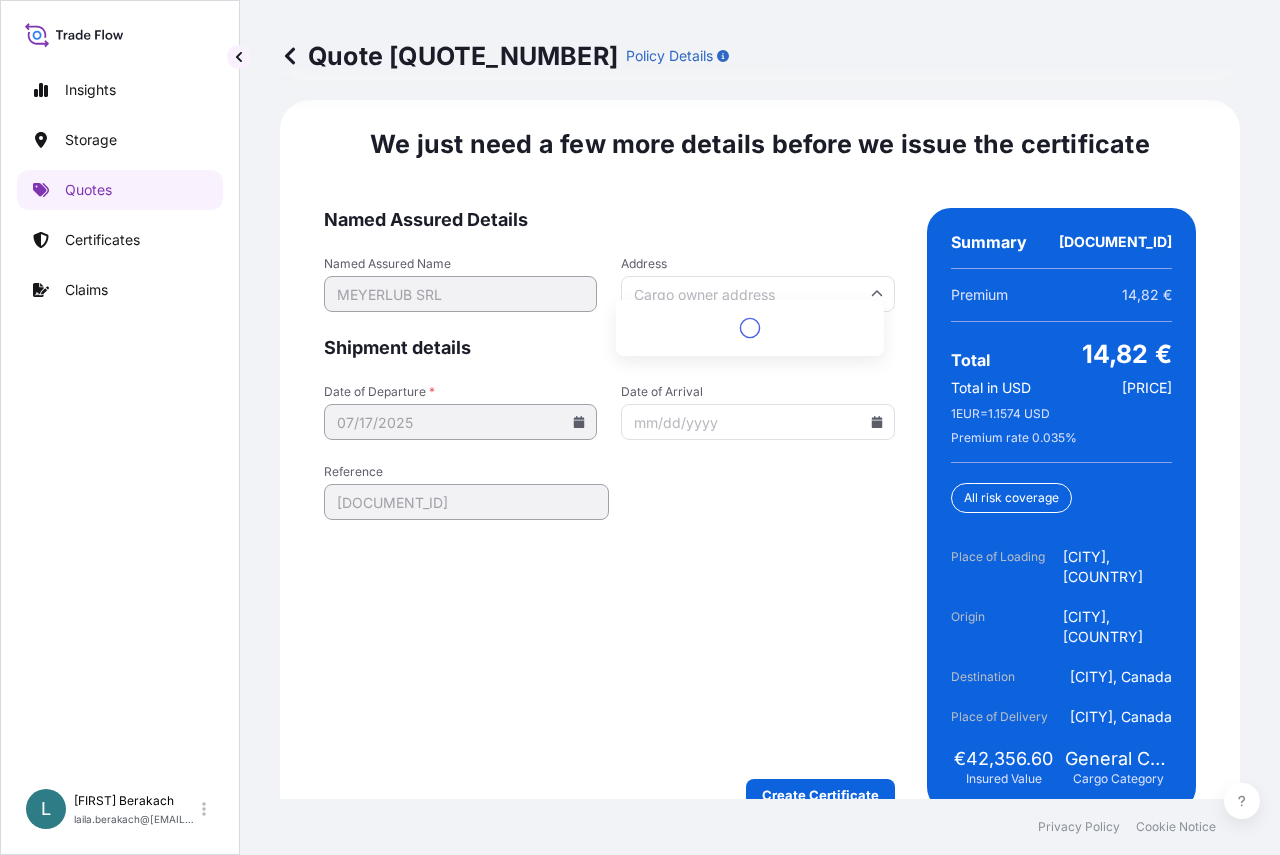 click on "Address" at bounding box center (757, 294) 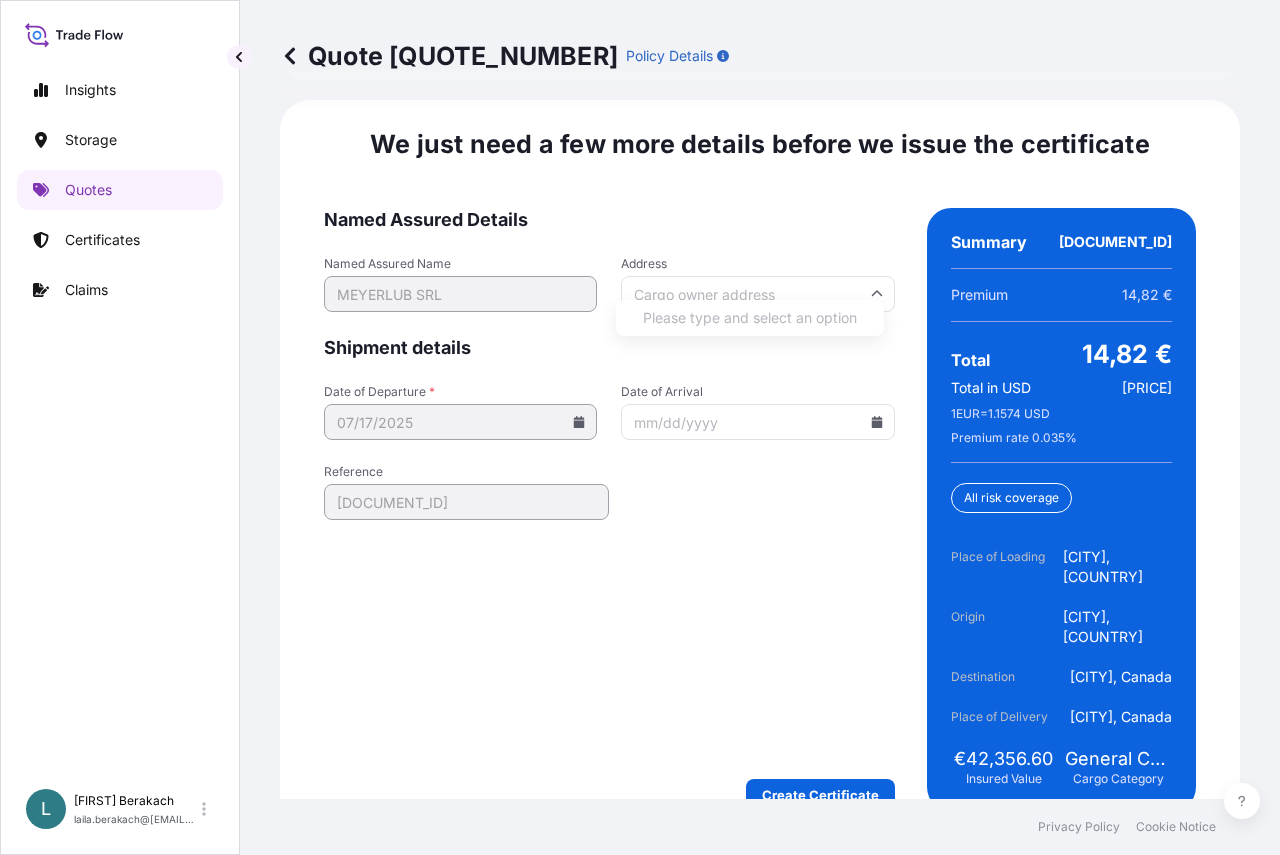 click on "Address" at bounding box center (757, 294) 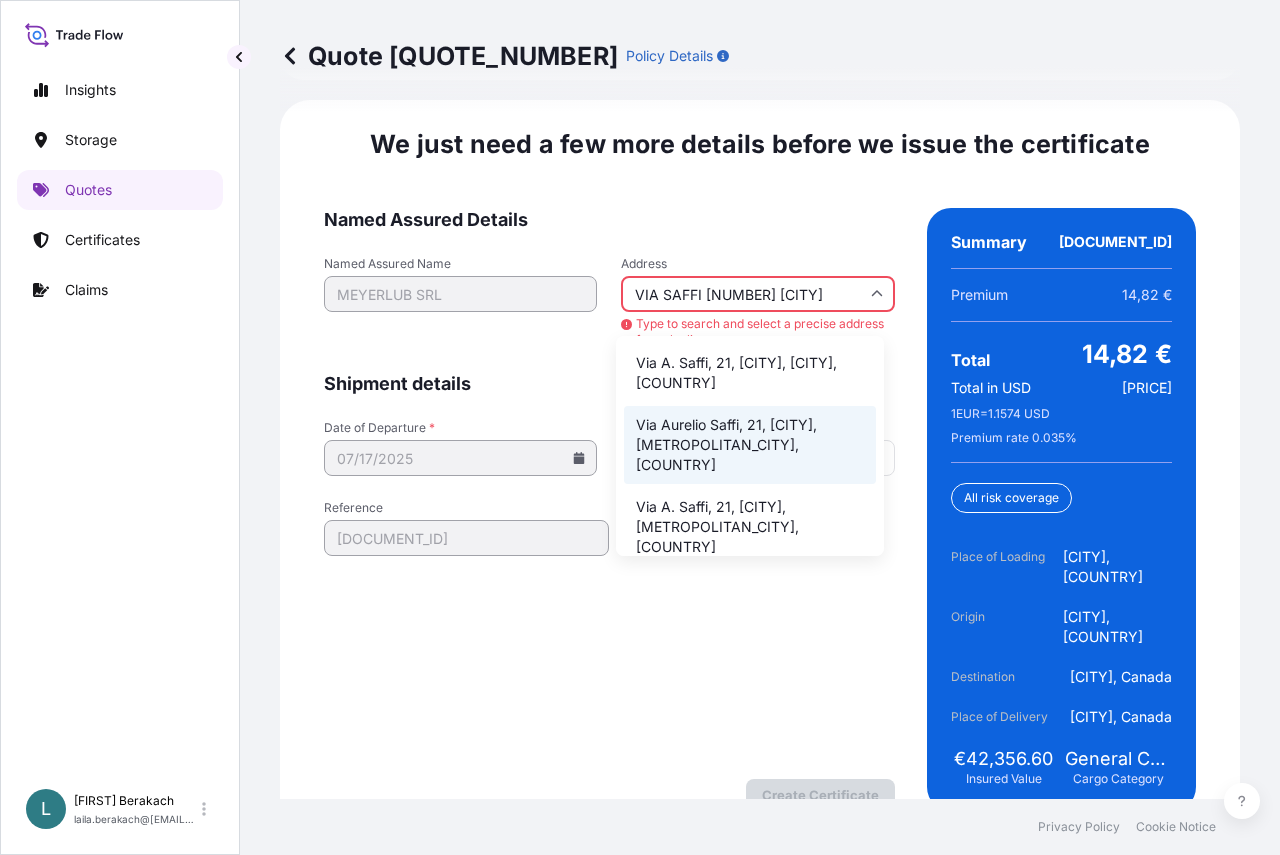click on "Via Aurelio Saffi, 21, [CITY], [METROPOLITAN_CITY], [COUNTRY]" at bounding box center [750, 445] 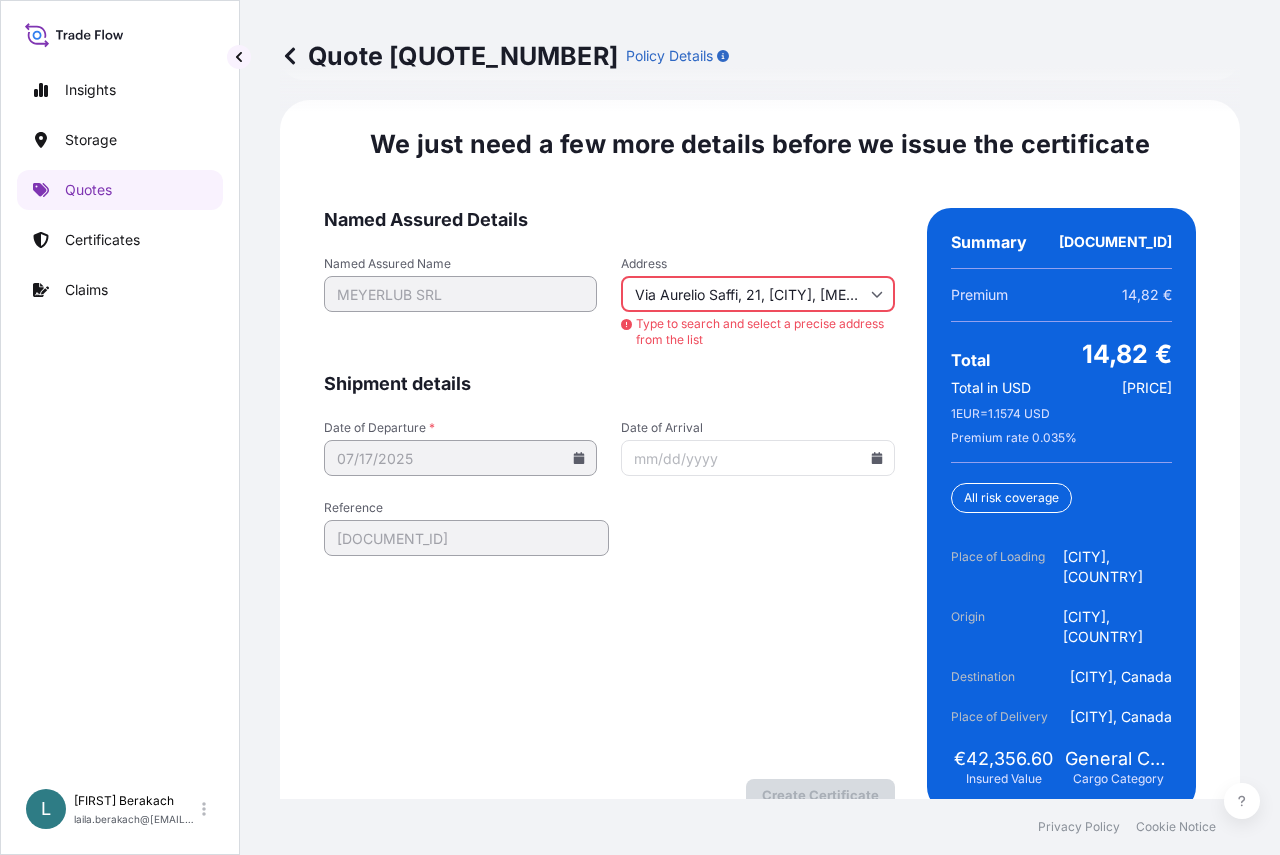 type on "Via Aurelio Saffi, 21, [POSTAL_CODE] [CITY] [PROVINCE], [COUNTRY]" 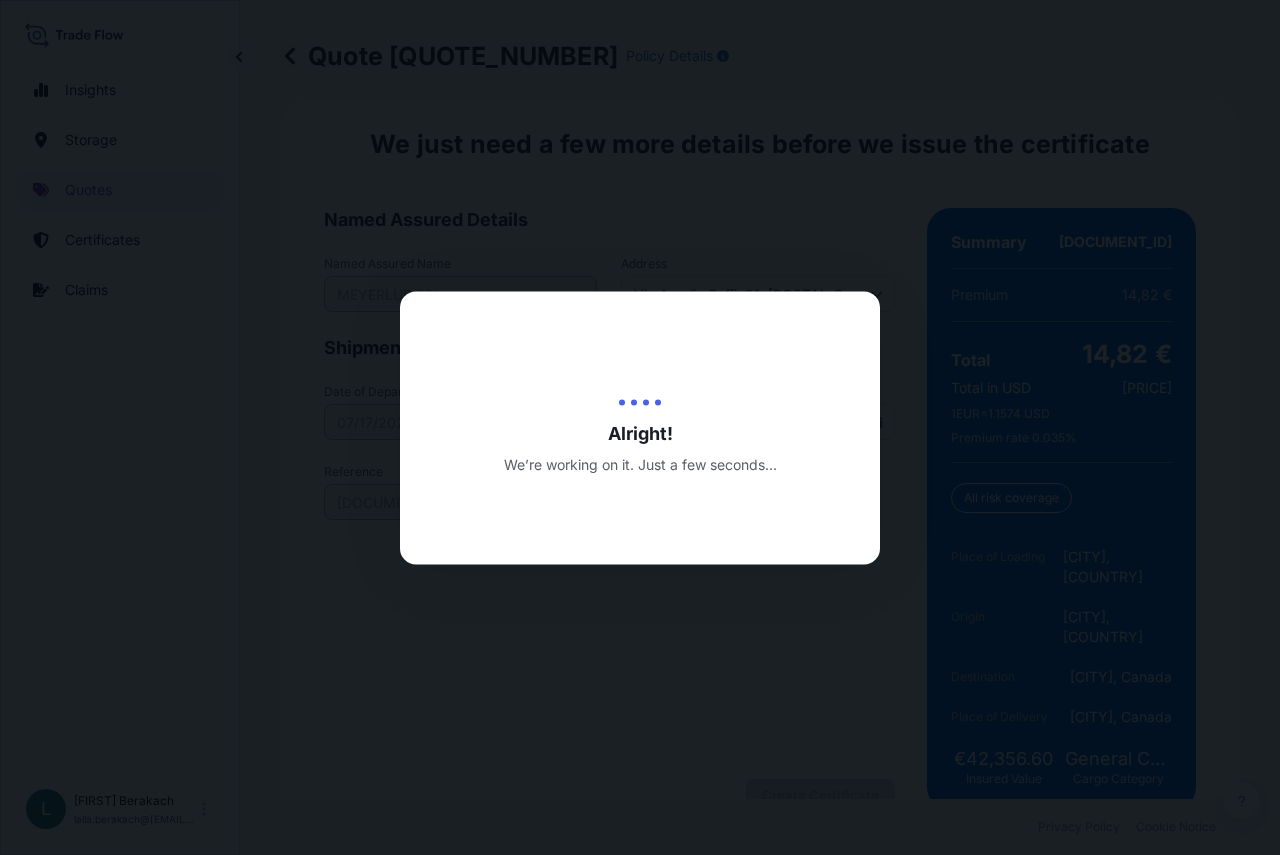 scroll, scrollTop: 0, scrollLeft: 0, axis: both 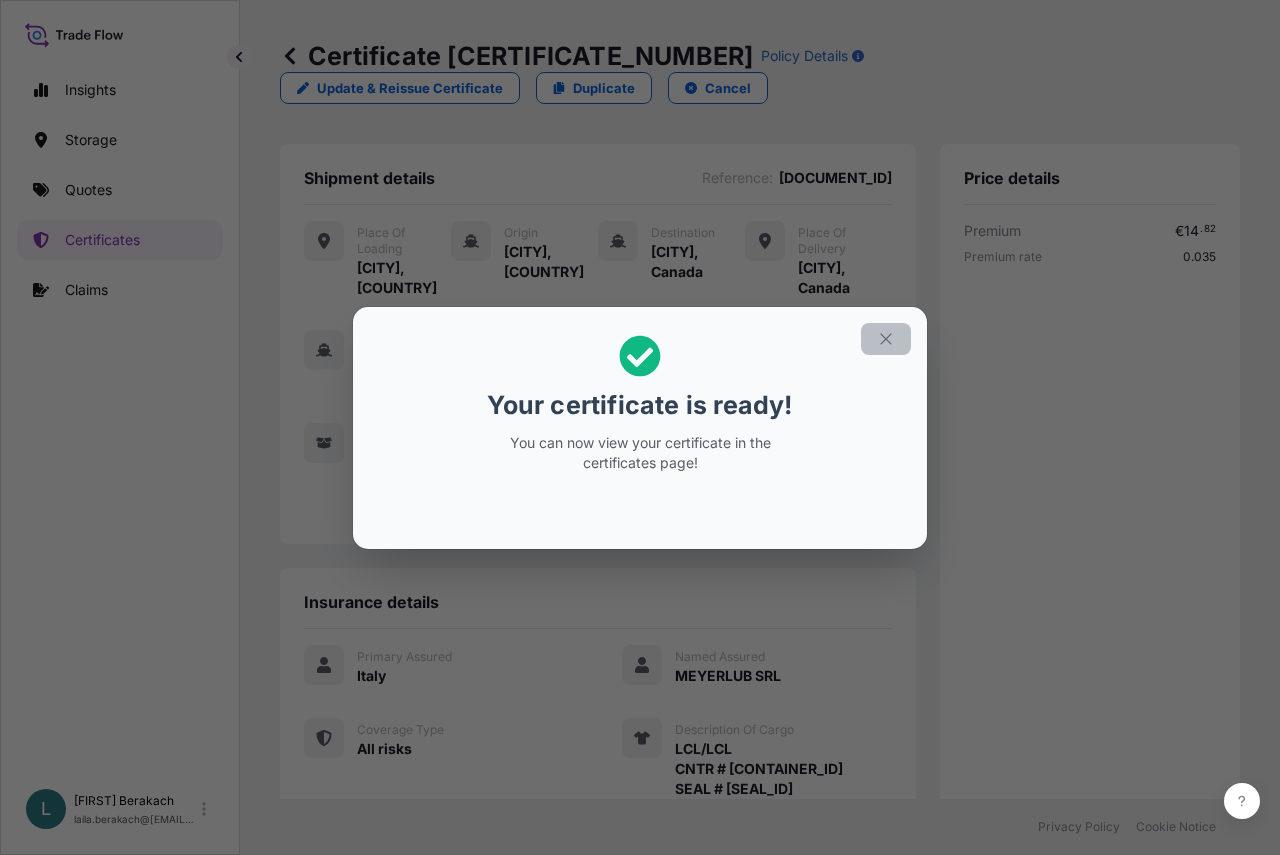 click at bounding box center (886, 339) 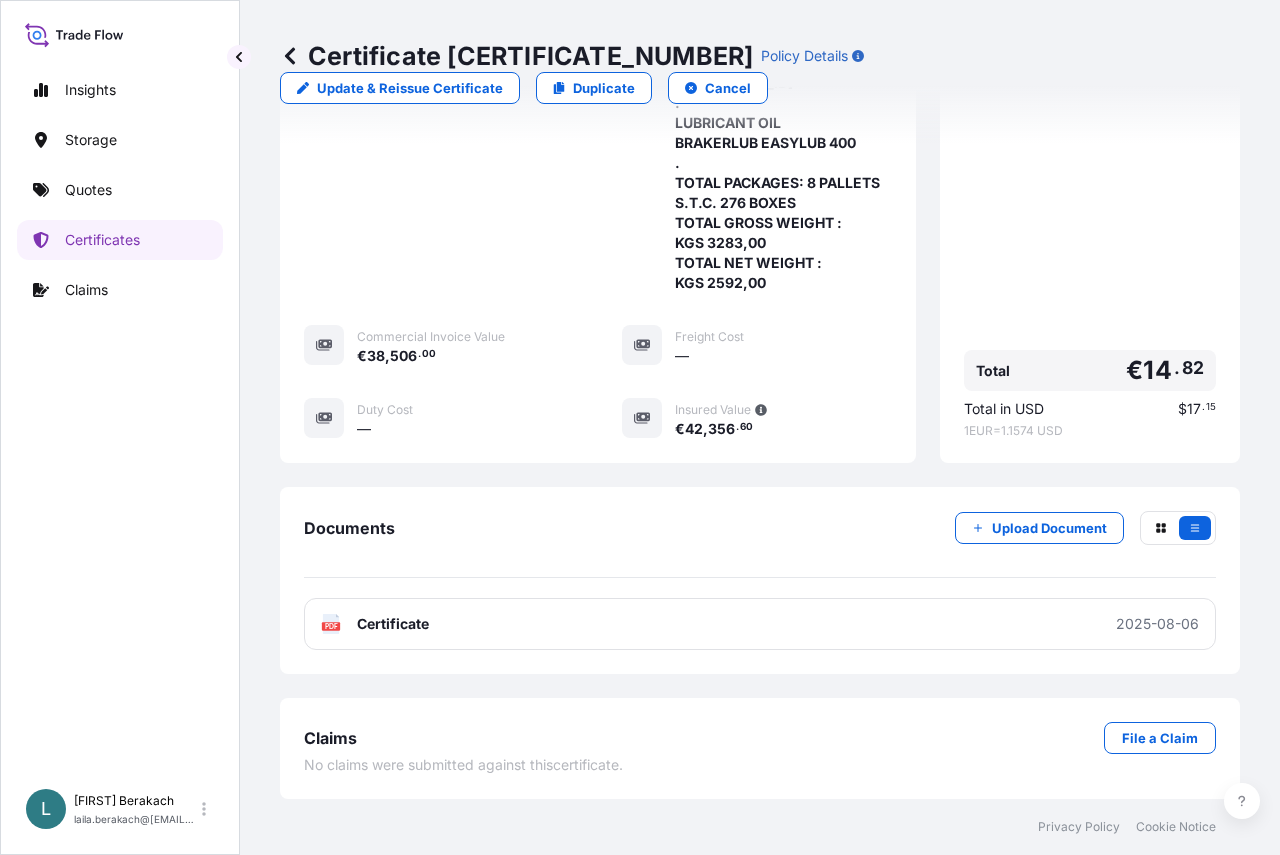 scroll, scrollTop: 714, scrollLeft: 0, axis: vertical 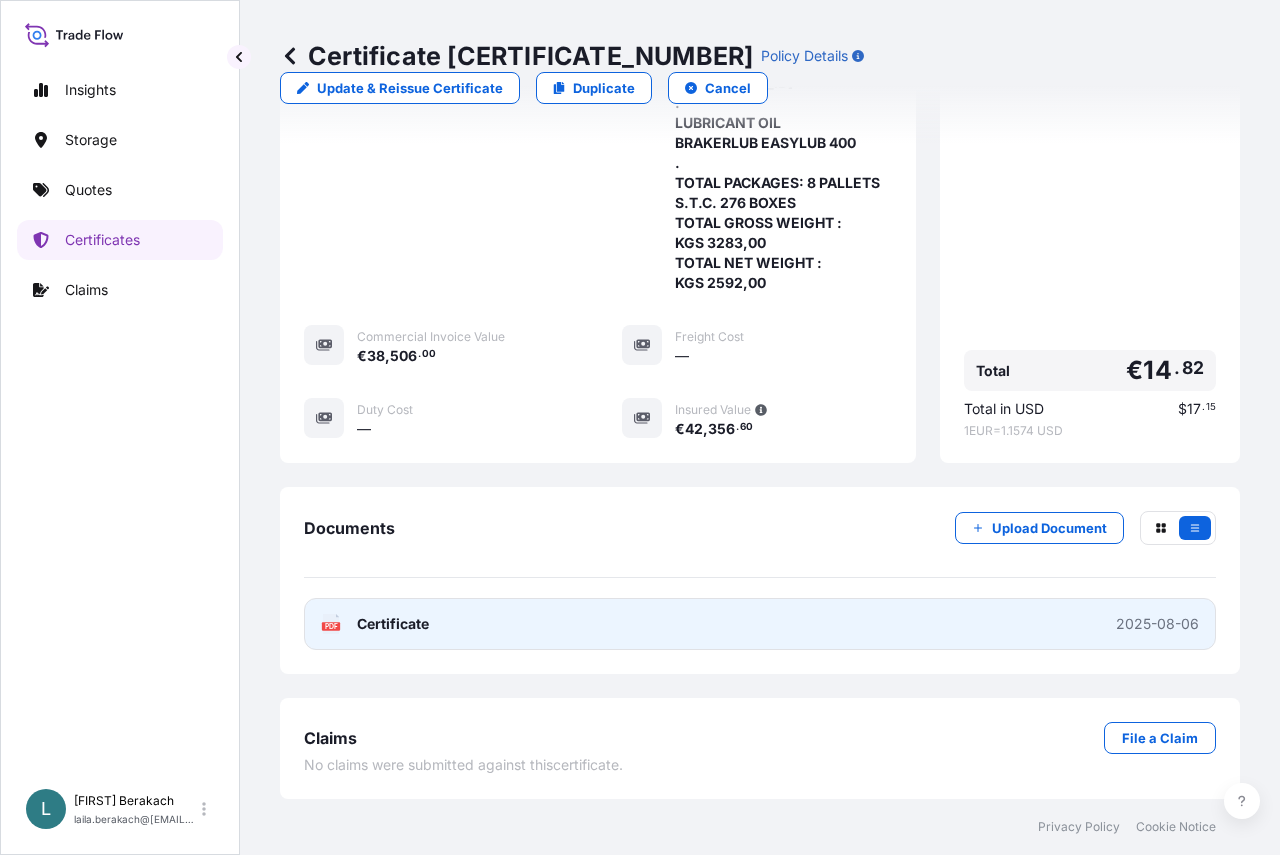 click on "PDF Certificate 2025-08-06" at bounding box center (760, 624) 